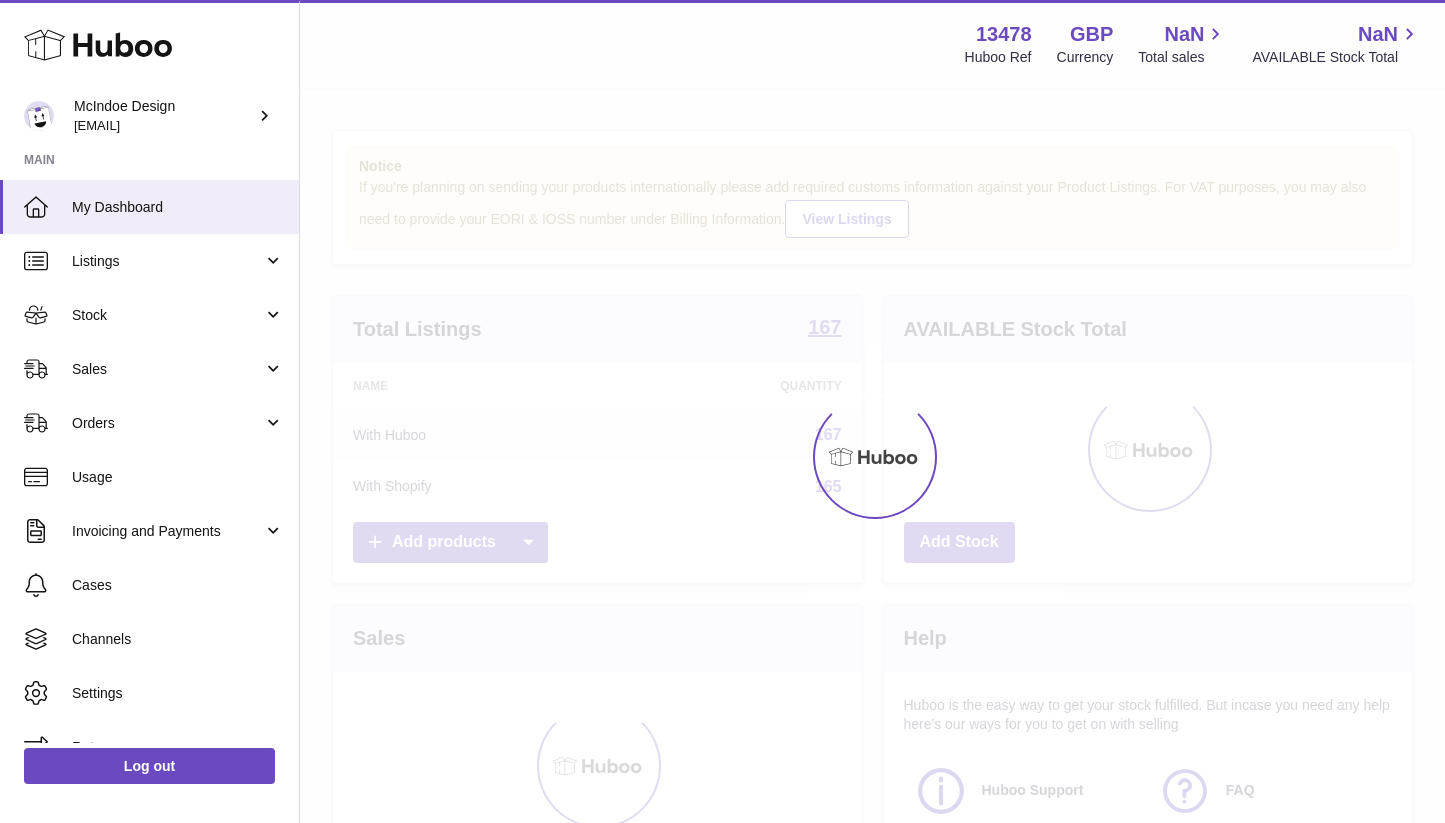 scroll, scrollTop: 0, scrollLeft: 0, axis: both 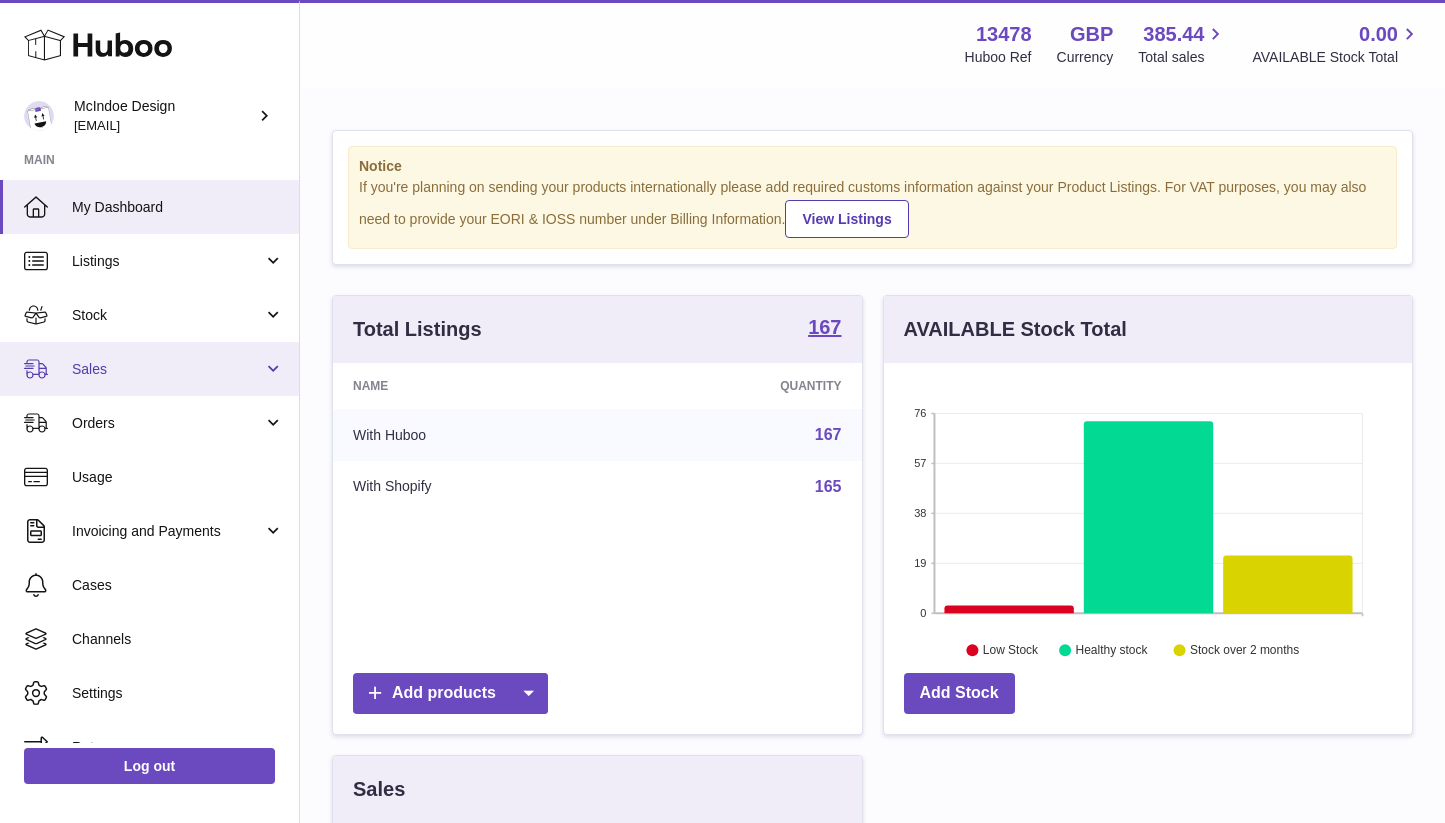 click on "Sales" at bounding box center [149, 369] 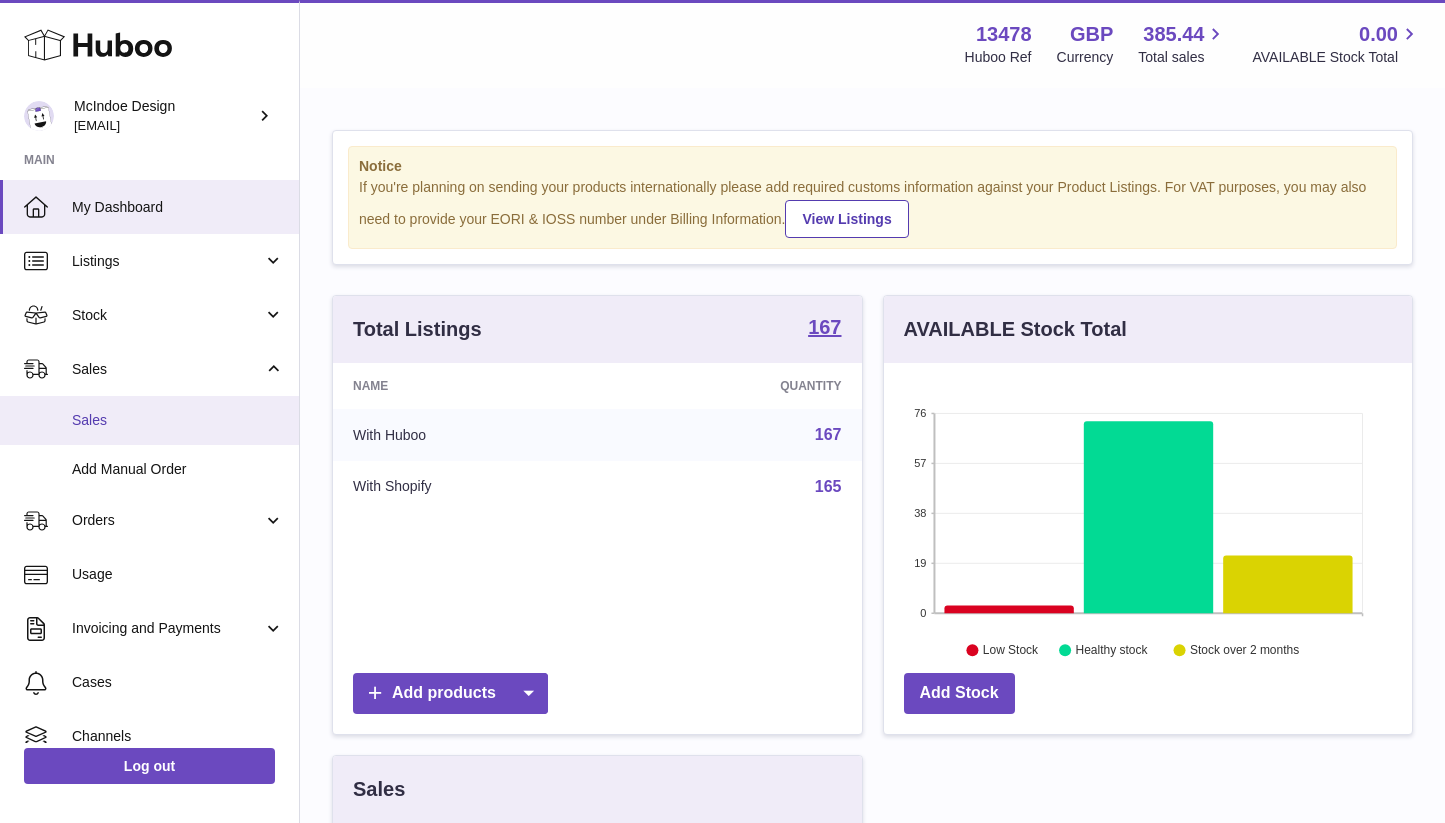 click on "Sales" at bounding box center (149, 420) 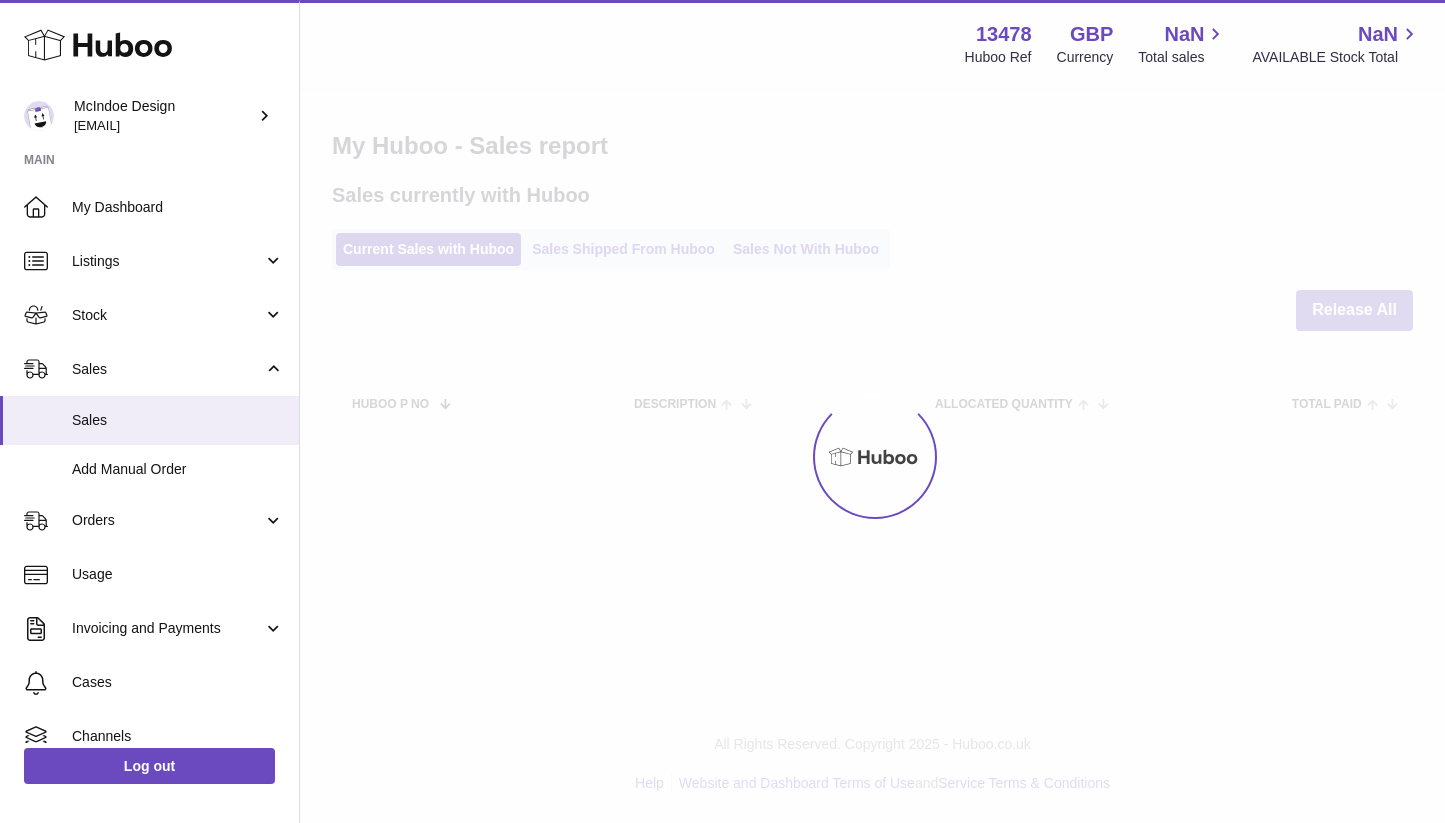 scroll, scrollTop: 0, scrollLeft: 0, axis: both 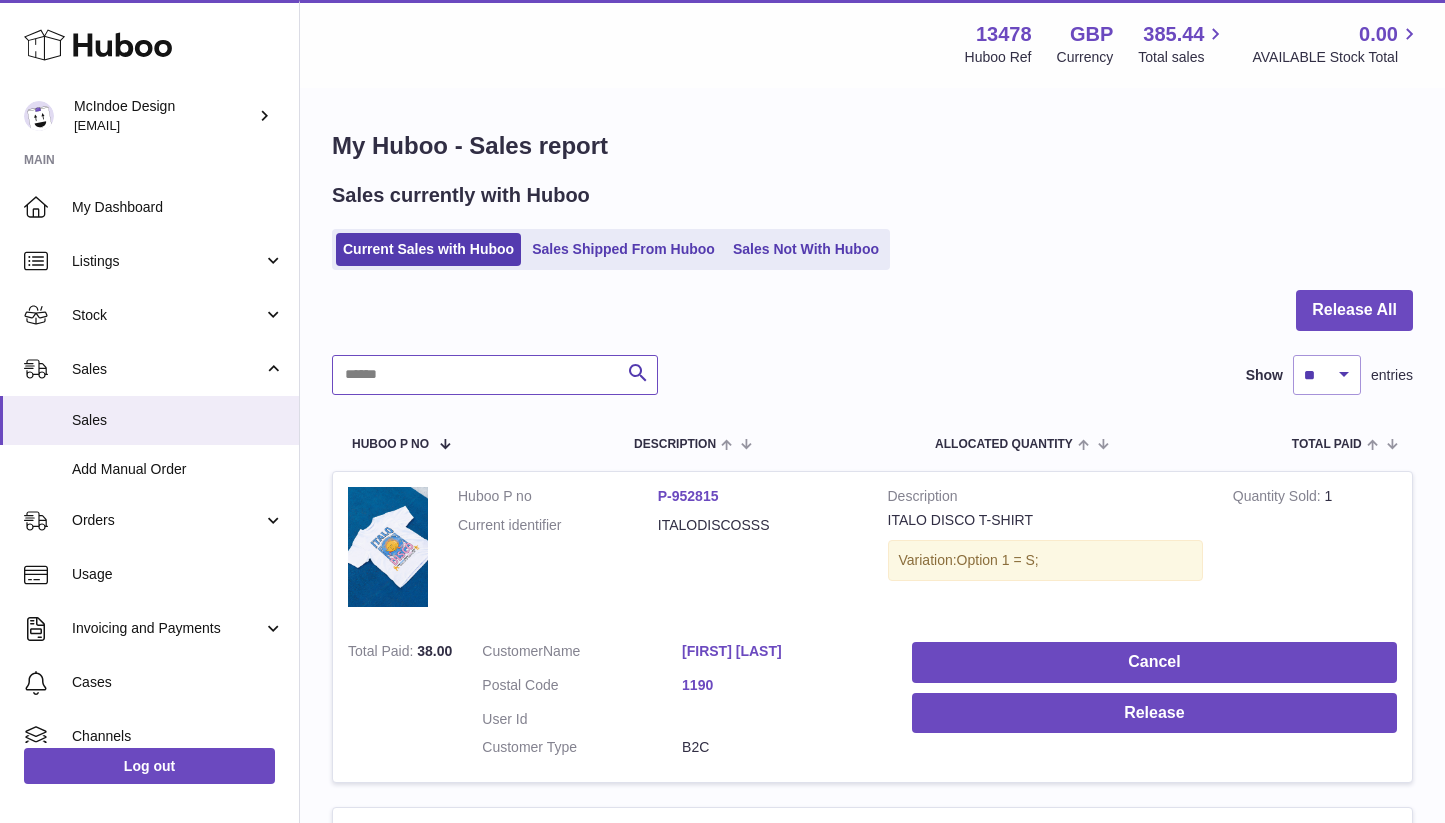 click at bounding box center [495, 375] 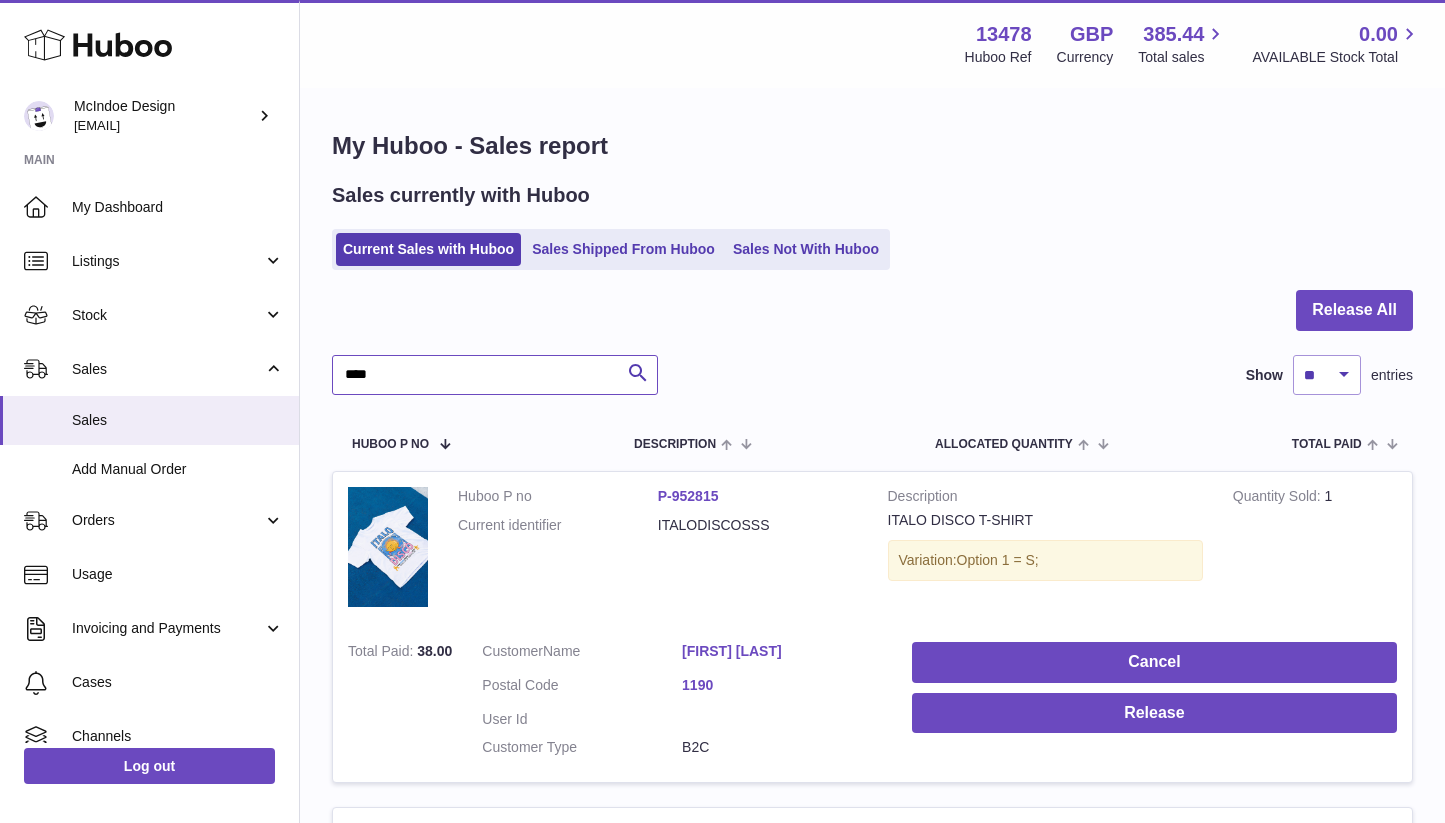 type on "****" 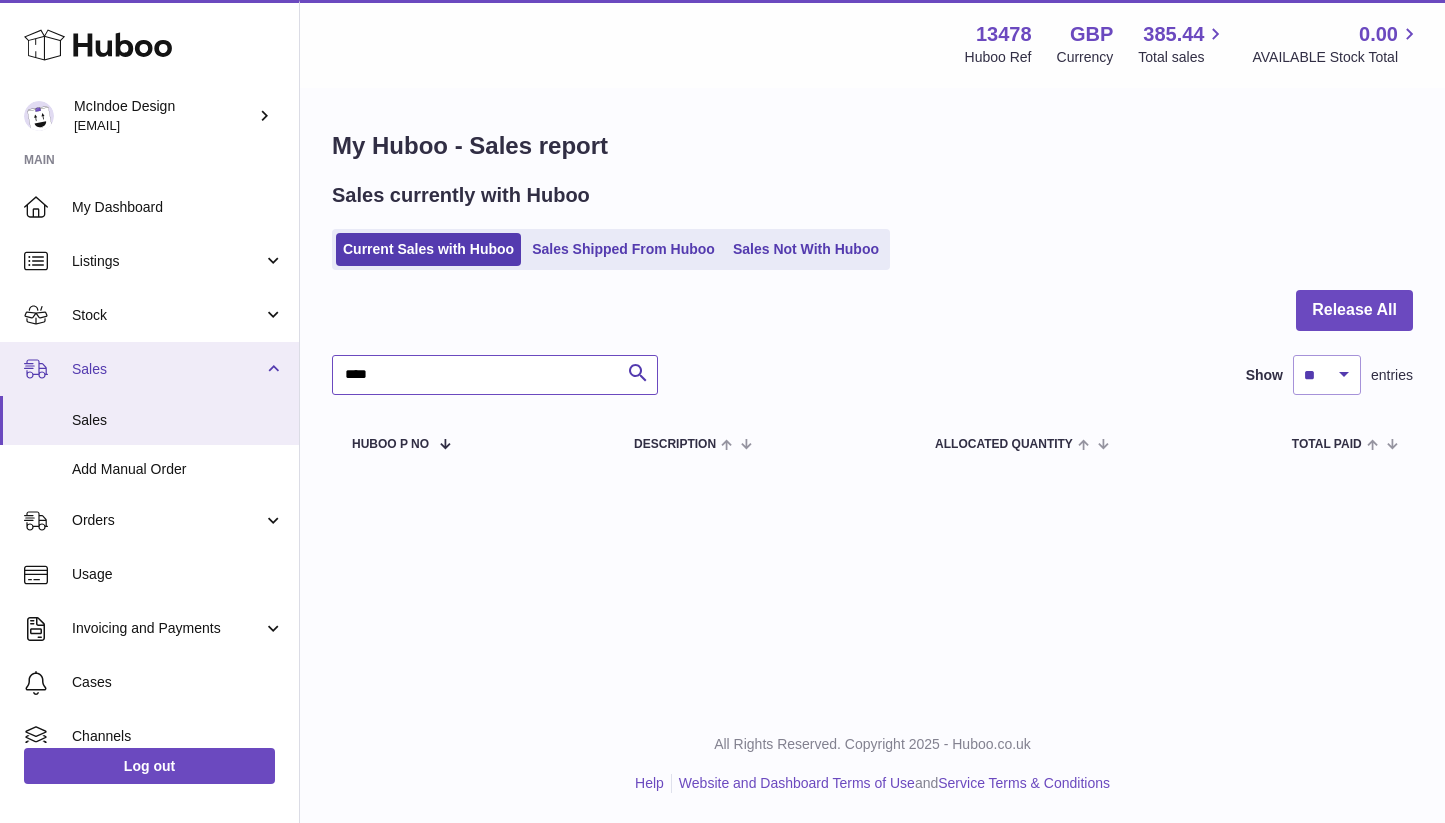 drag, startPoint x: 446, startPoint y: 380, endPoint x: 165, endPoint y: 375, distance: 281.0445 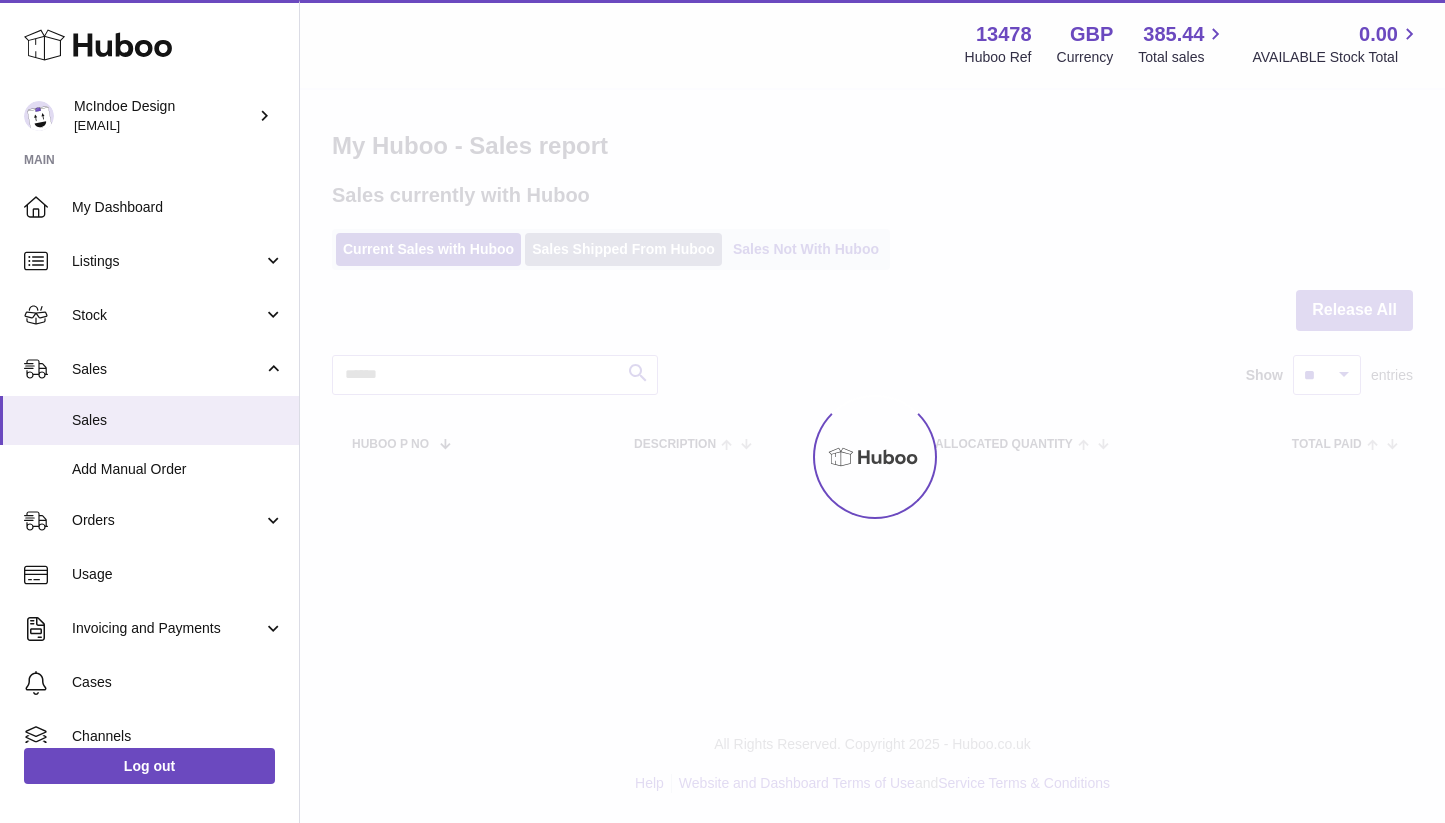 click on "Menu Huboo 13478 Huboo Ref GBP Currency 385.44 Total sales 0.00 AVAILABLE Stock Total Currency GBP Total sales 385.44 AVAILABLE Stock Total 0.00 My Huboo - Sales report Sales currently with Huboo
Current Sales with Huboo
Sales Shipped From Huboo
Sales Not With Huboo
Release All
Search
Show
** ** ** ***
entries
Huboo P no       Description       ALLOCATED Quantity       Total paid
Customer
Action / Status" at bounding box center (872, 255) 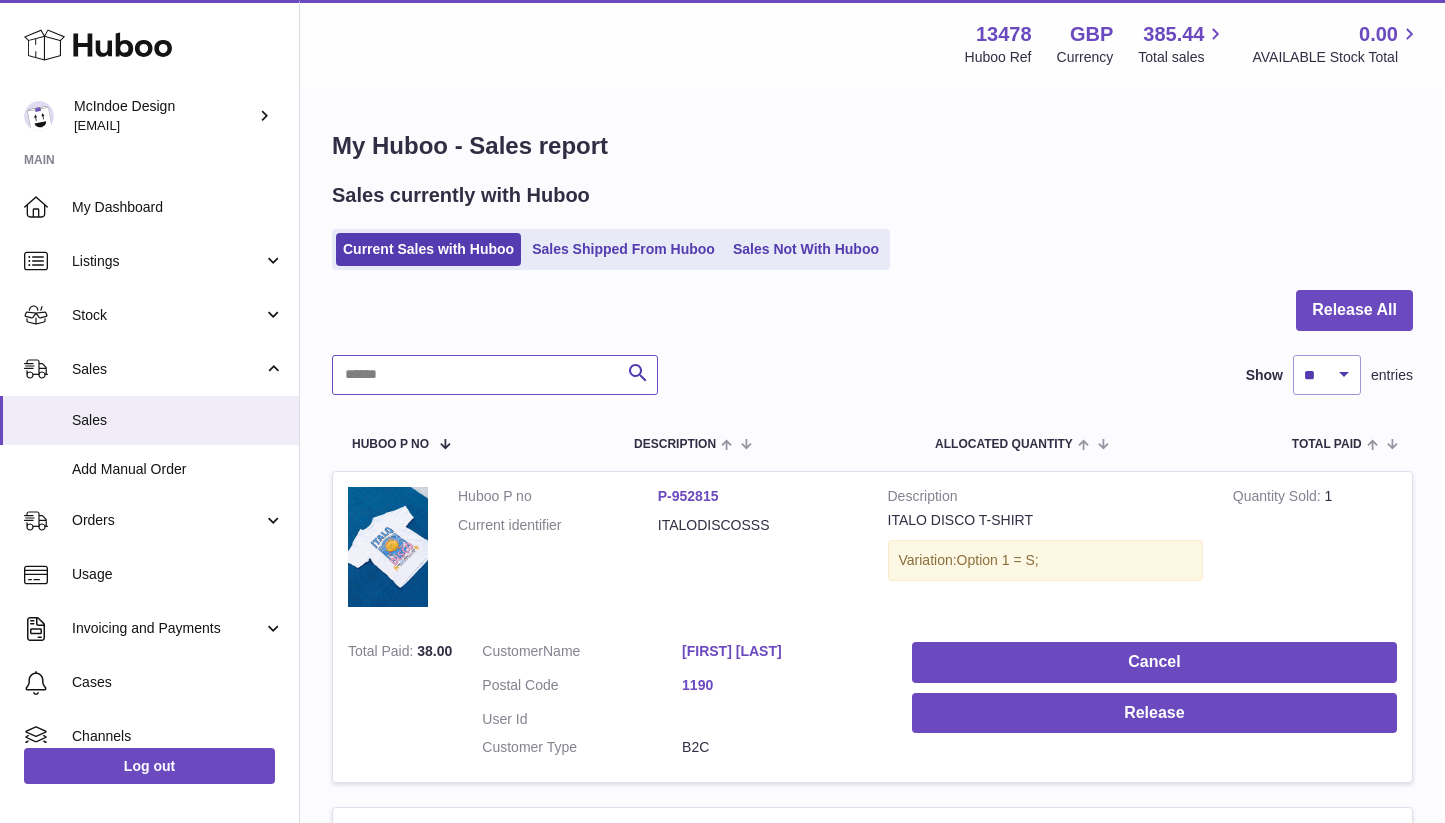 click at bounding box center [495, 375] 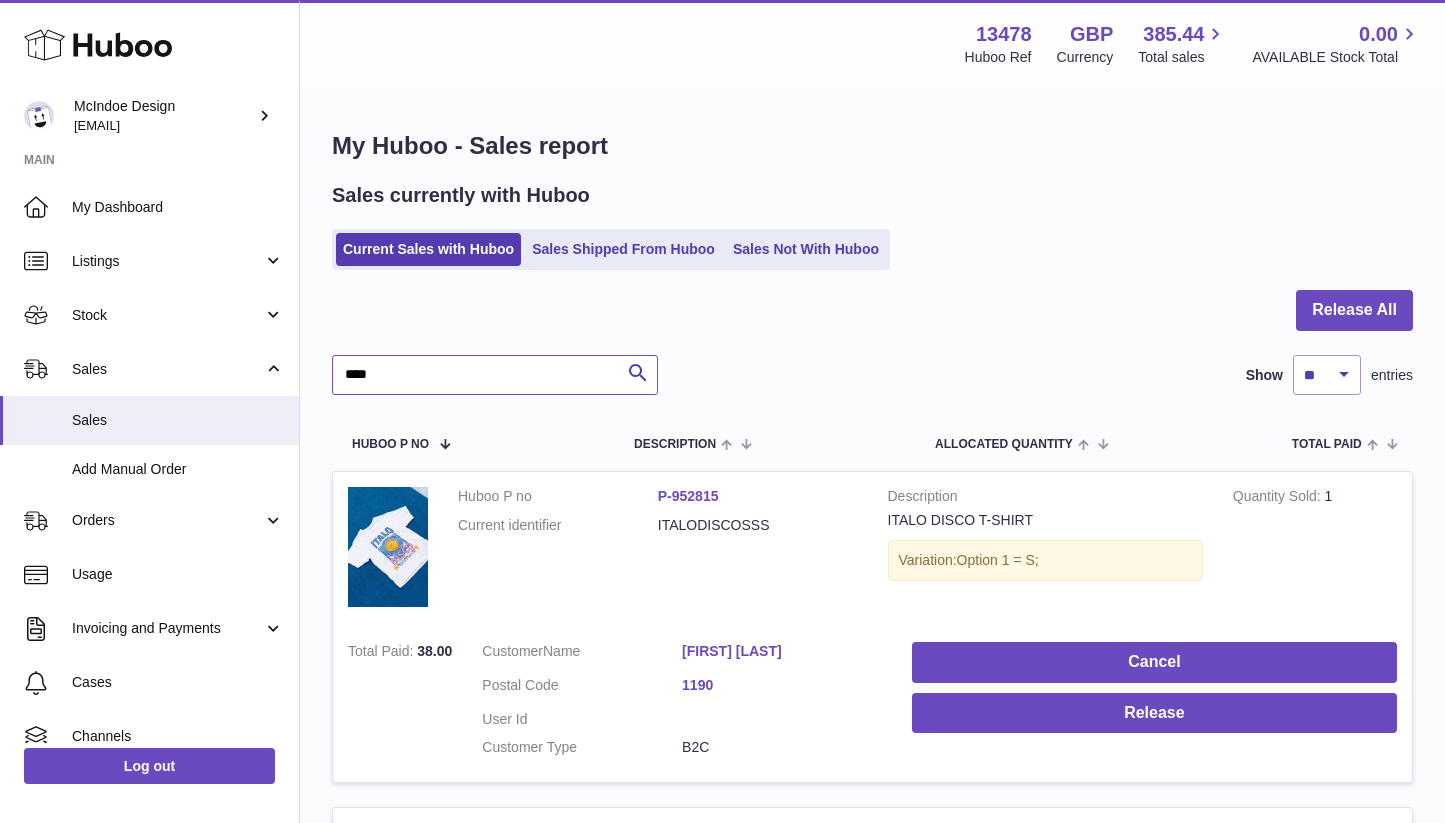 type on "****" 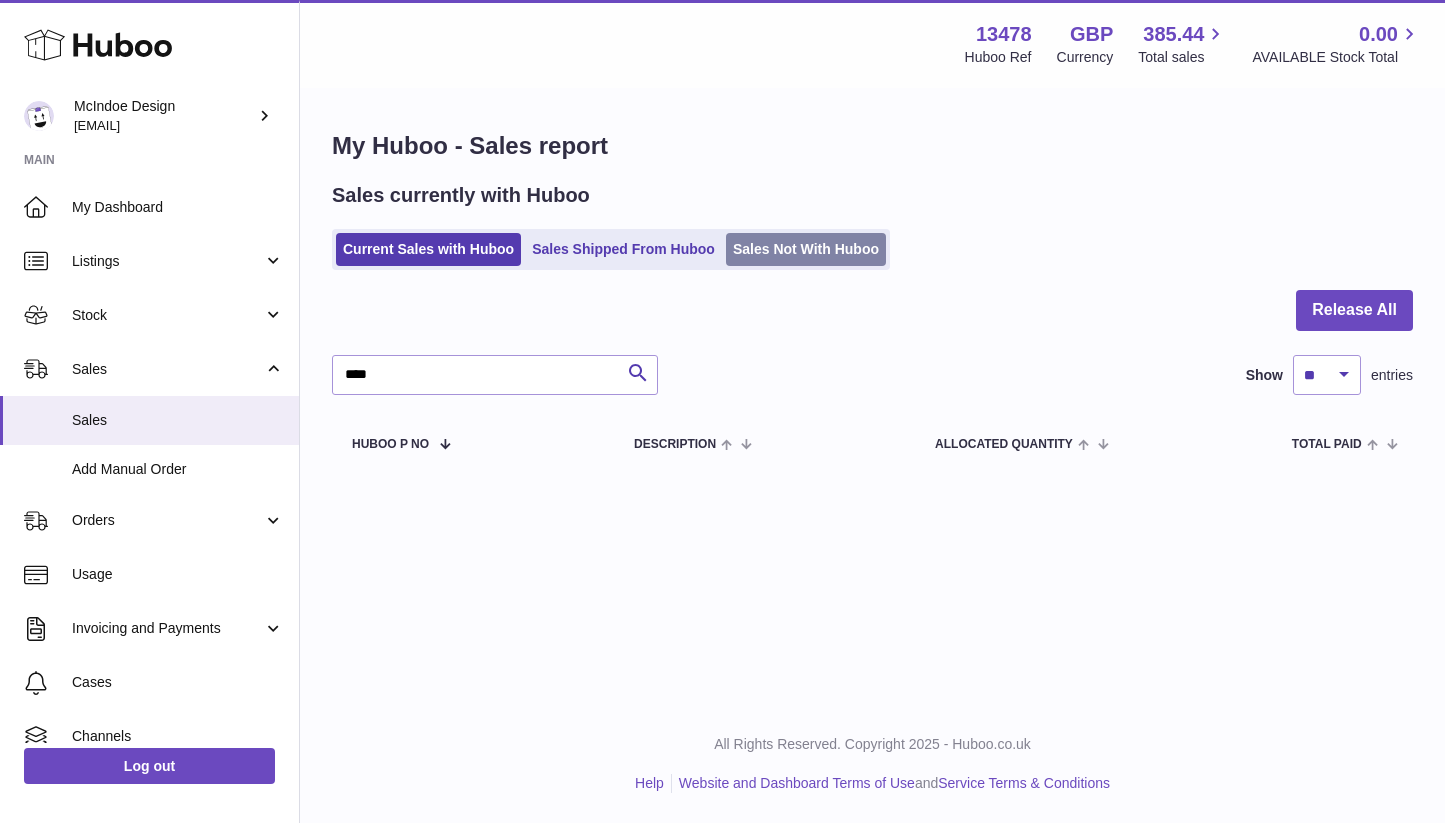 click on "Sales Not With Huboo" at bounding box center (806, 249) 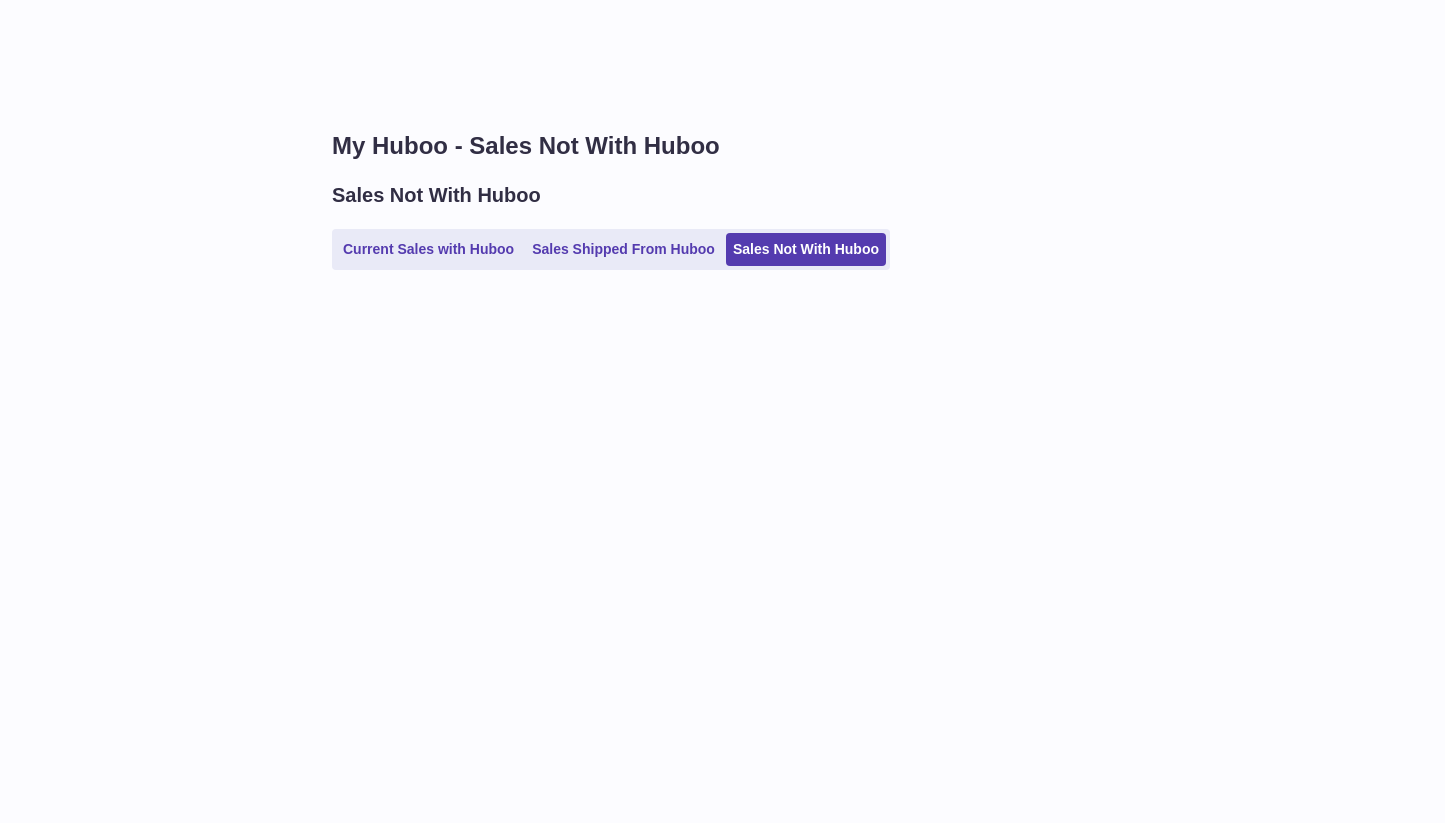scroll, scrollTop: 0, scrollLeft: 0, axis: both 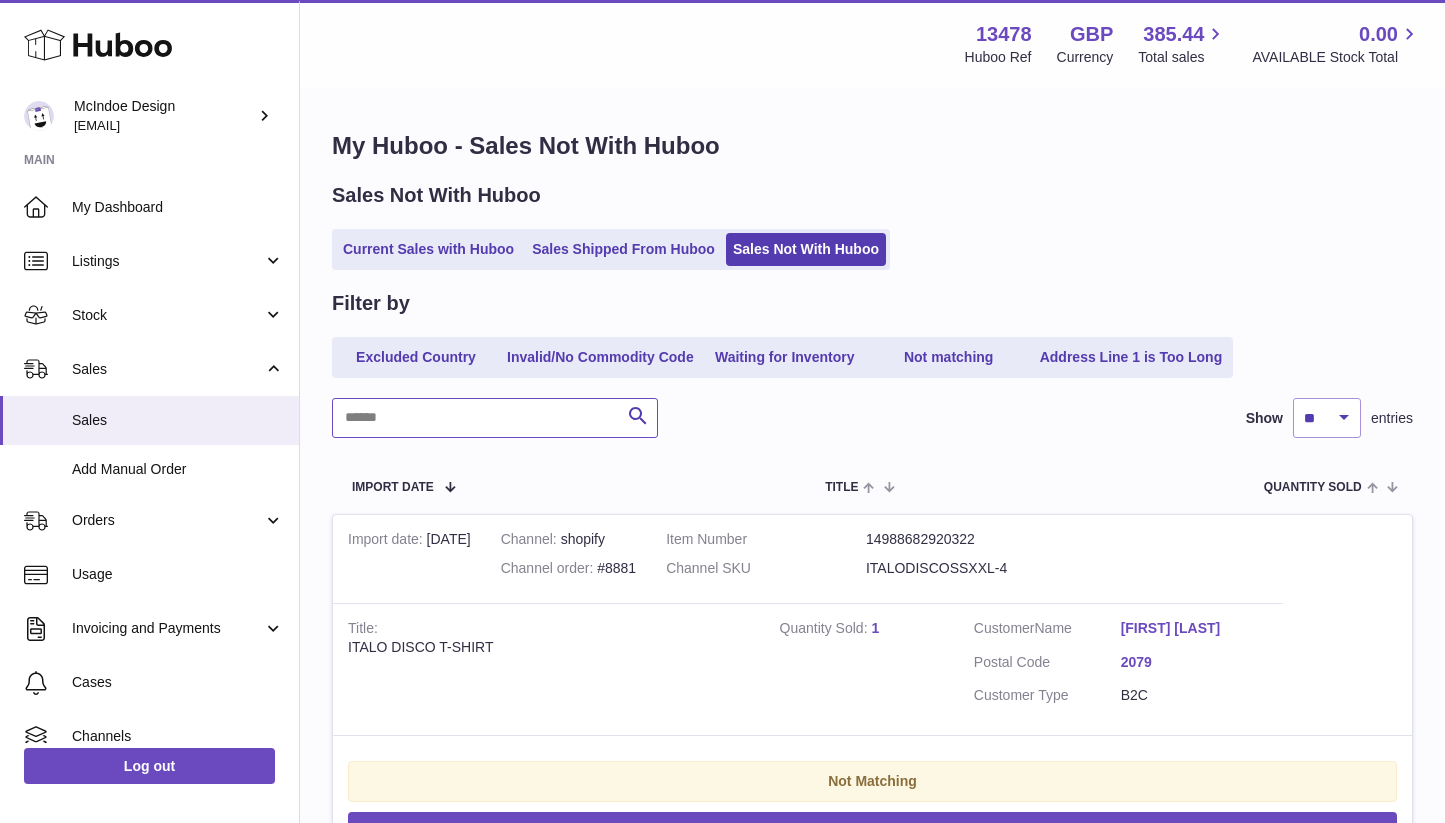 click at bounding box center (495, 418) 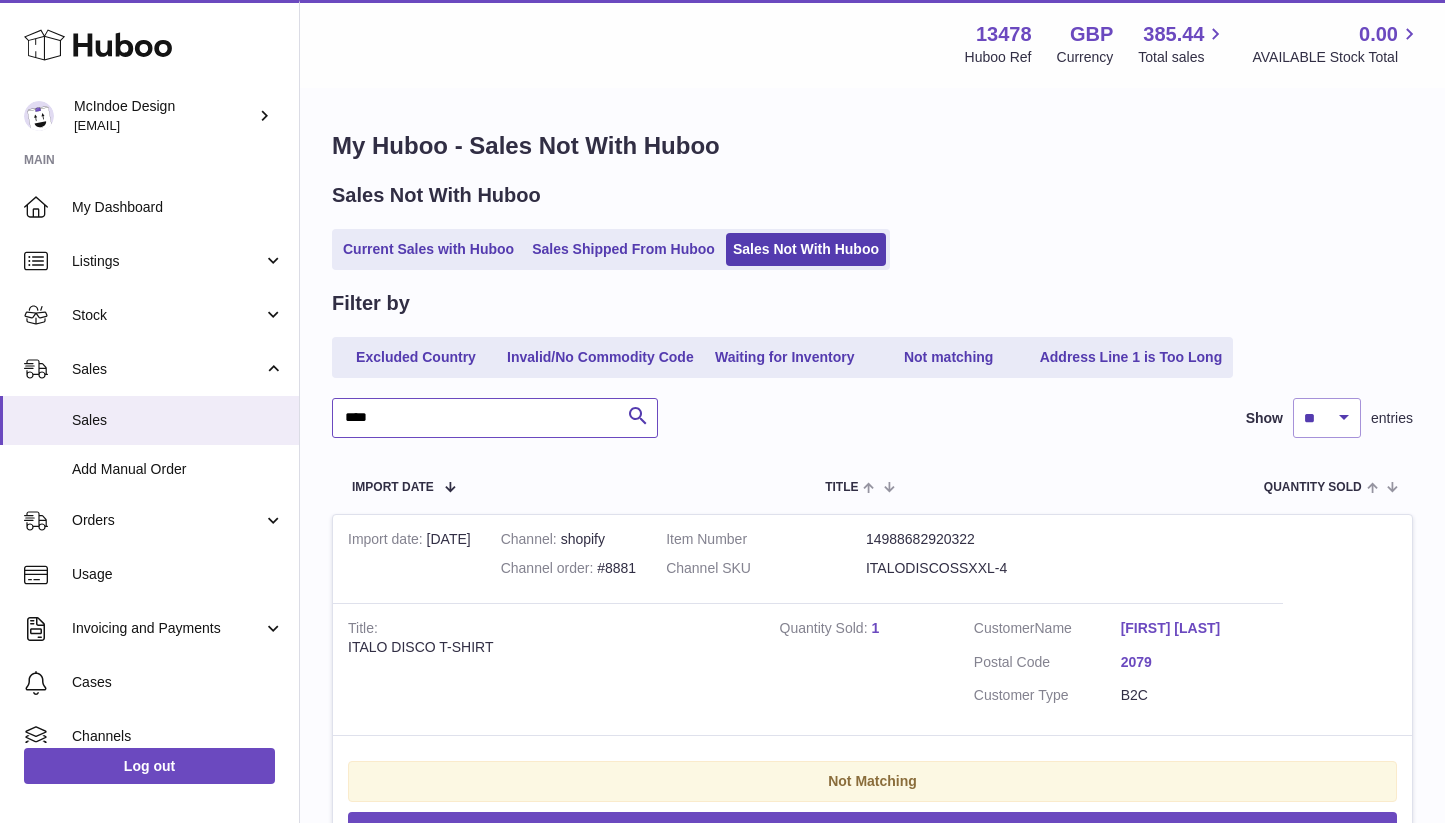 type on "****" 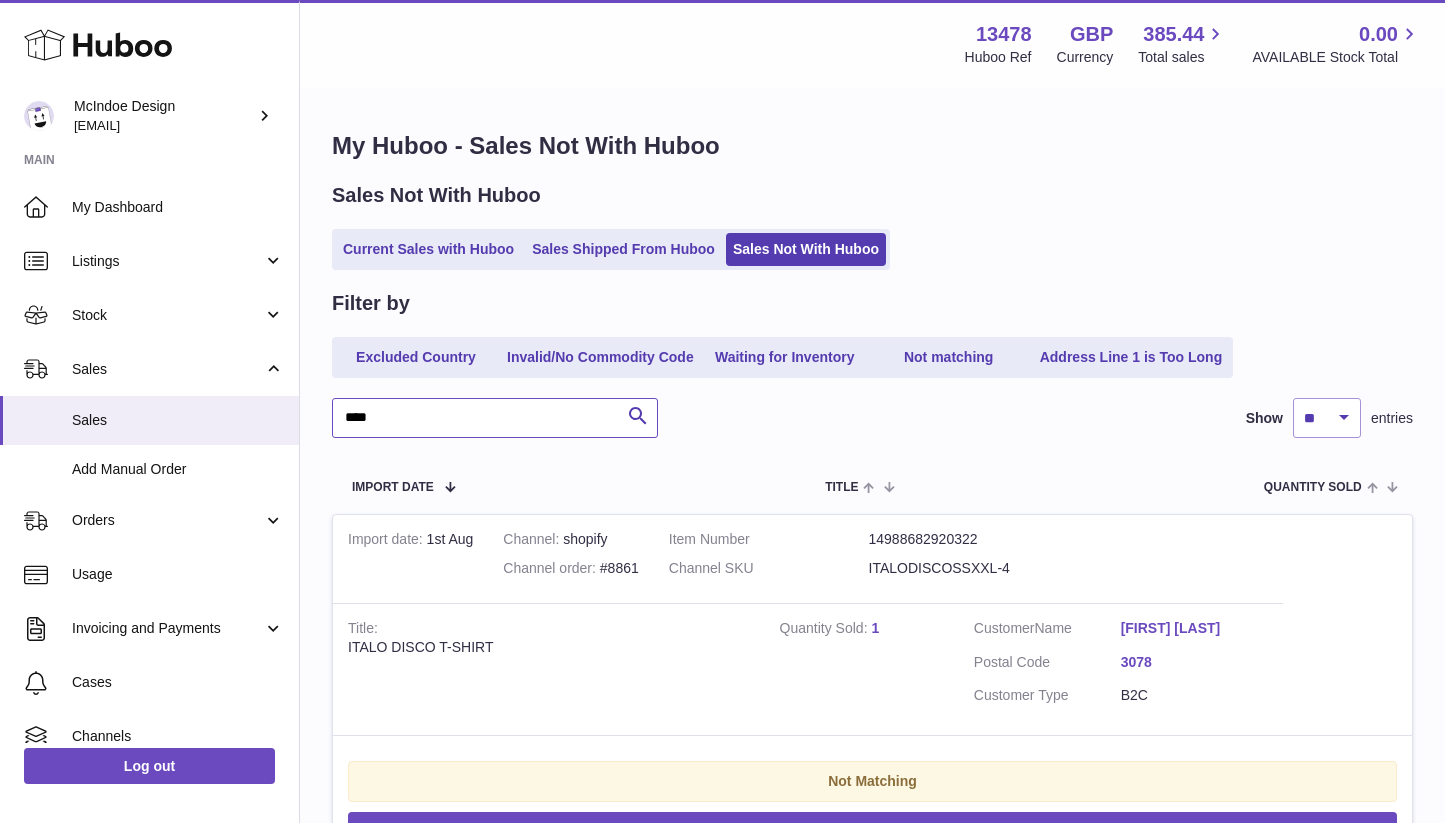 scroll, scrollTop: 274, scrollLeft: 0, axis: vertical 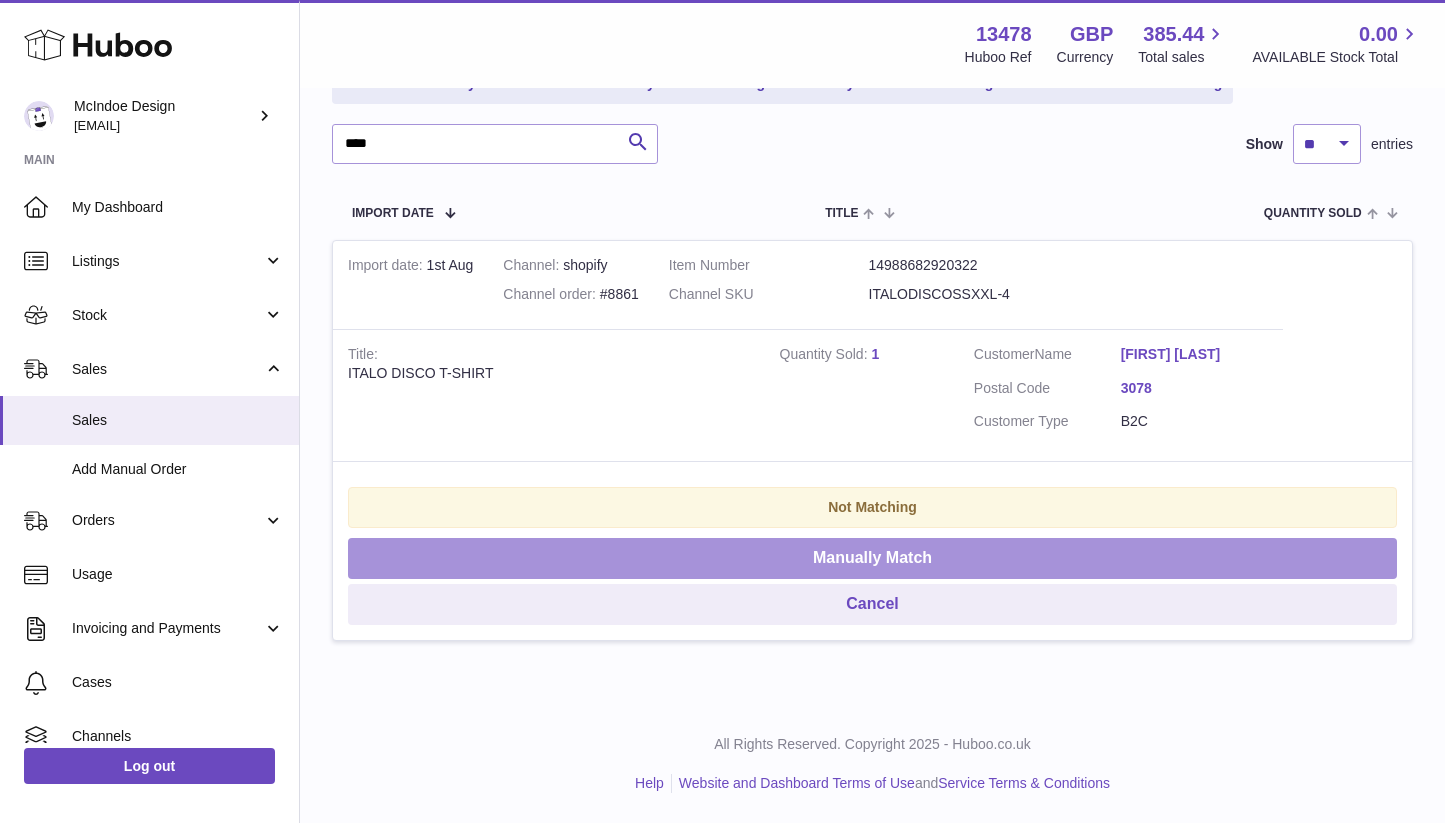 click on "Manually Match" at bounding box center [872, 558] 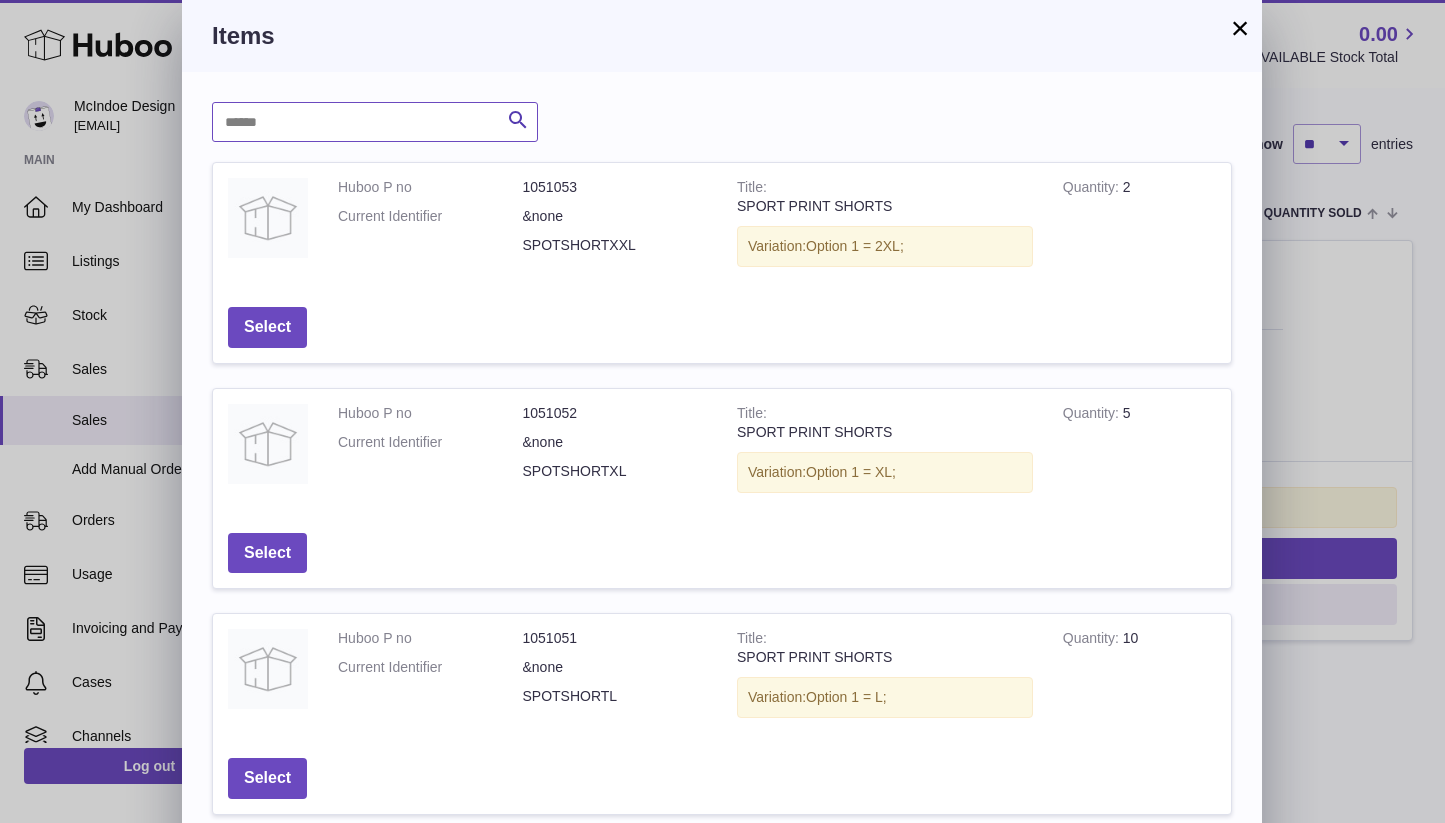 click at bounding box center (375, 122) 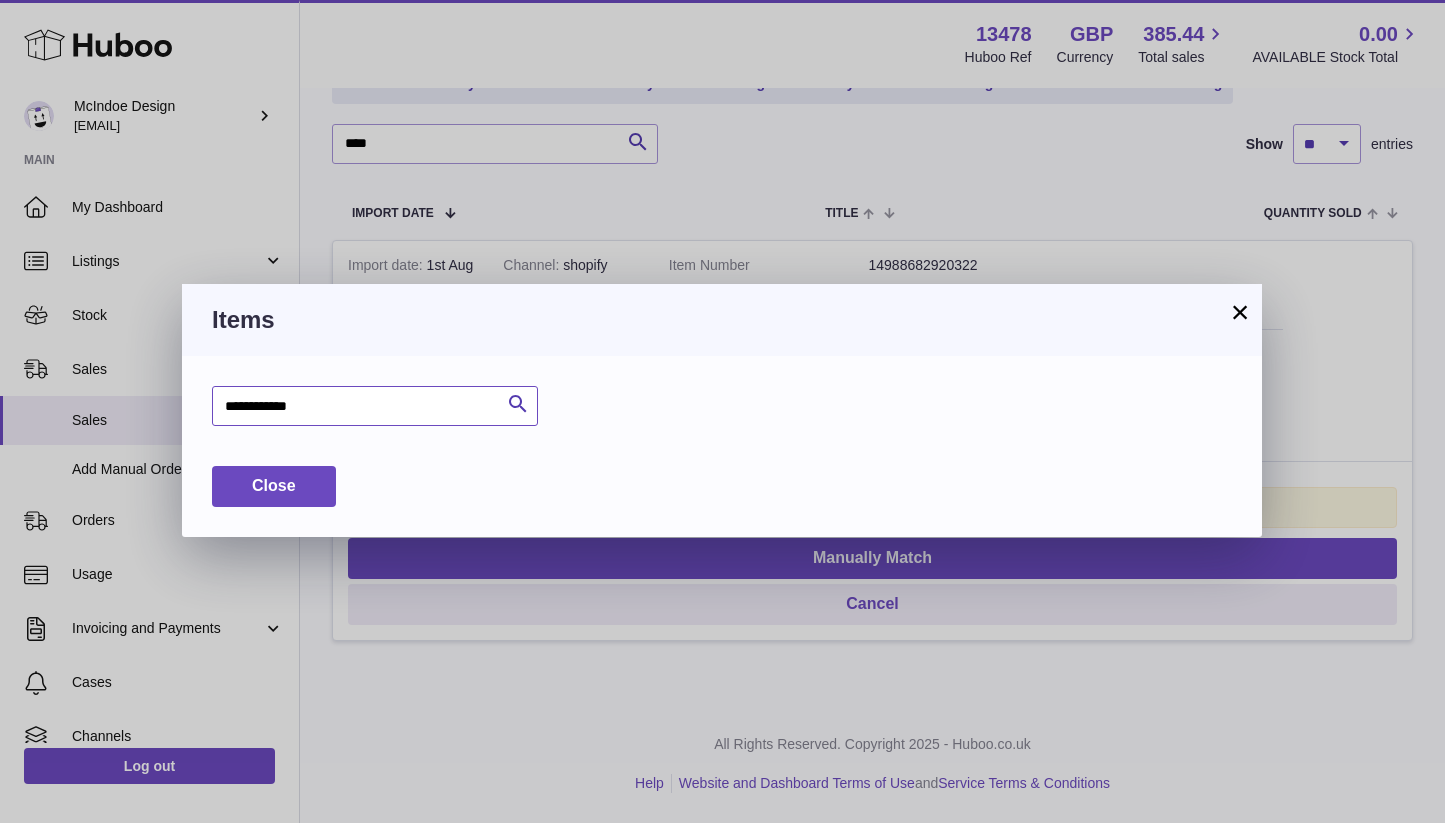 type on "**********" 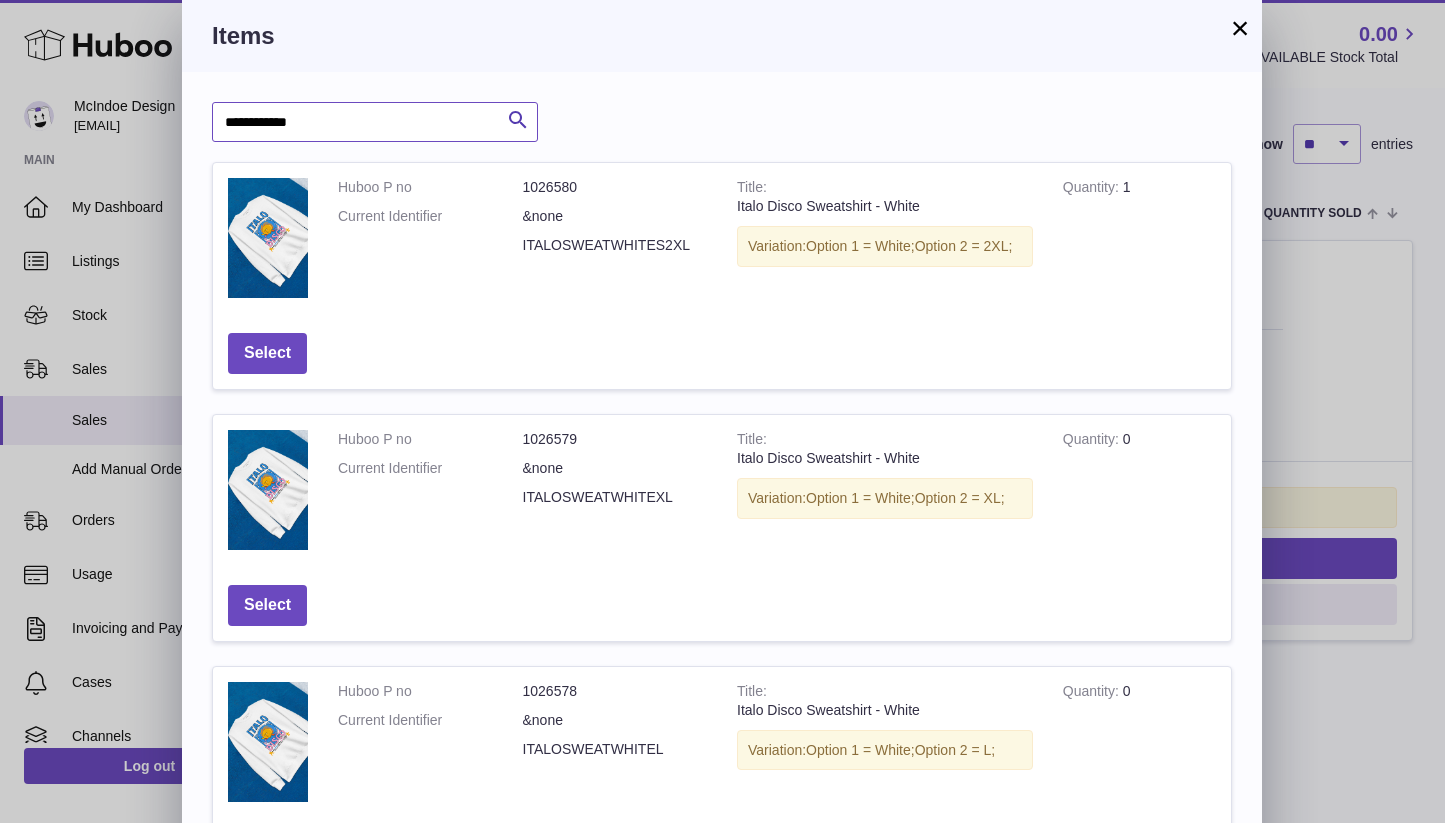 scroll, scrollTop: 726, scrollLeft: 0, axis: vertical 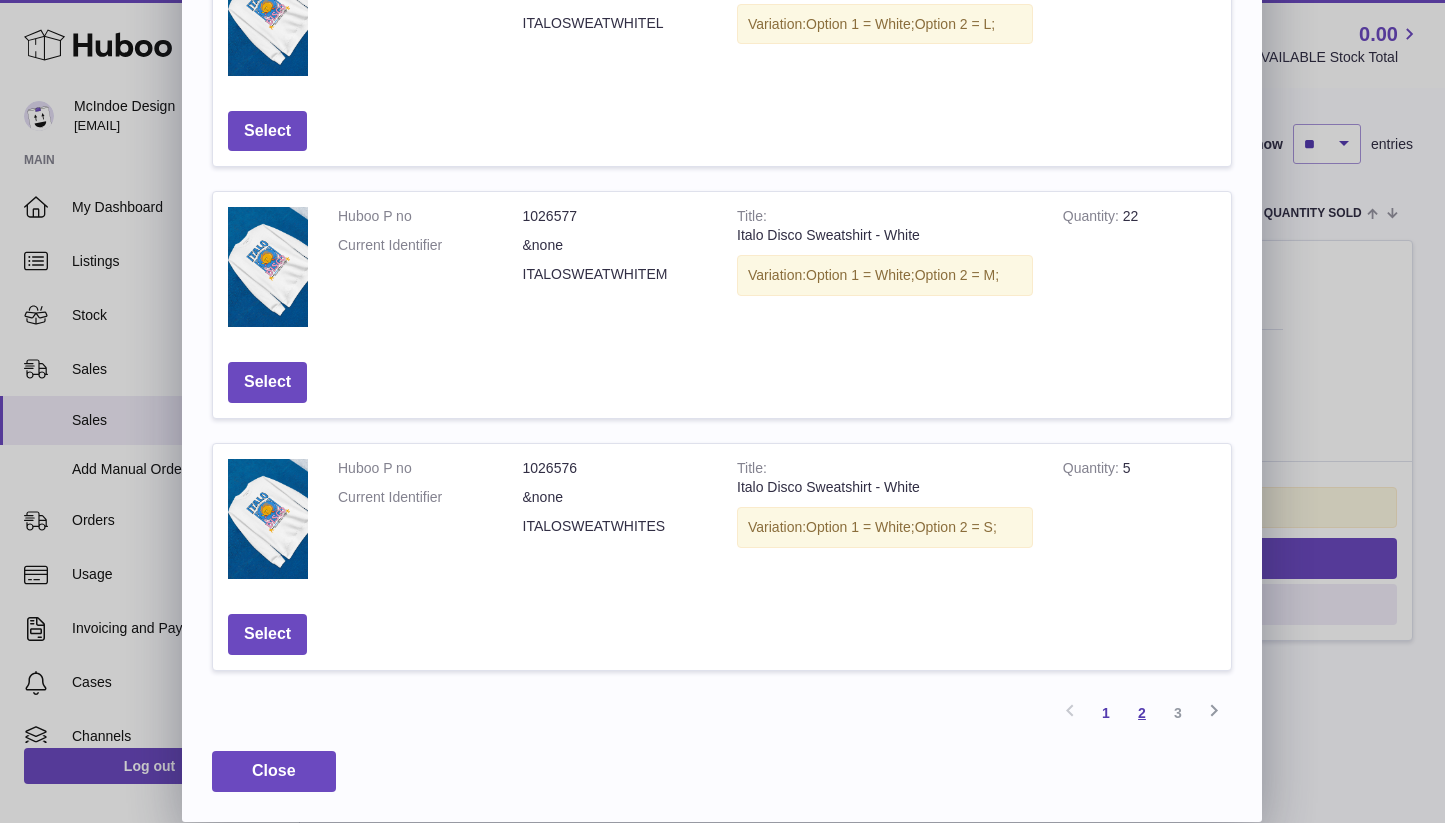 click on "2" at bounding box center (1142, 713) 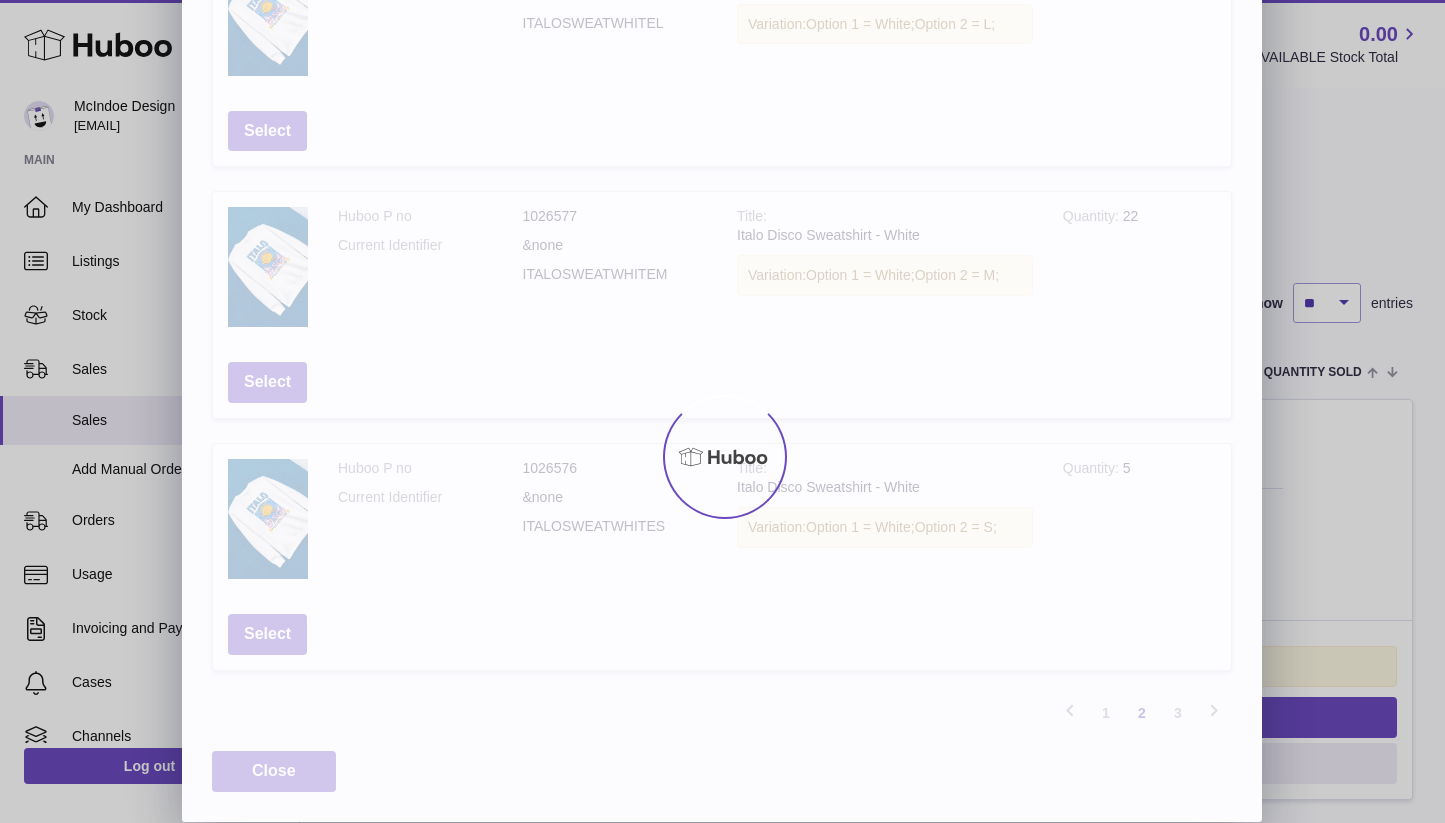 scroll, scrollTop: 90, scrollLeft: 0, axis: vertical 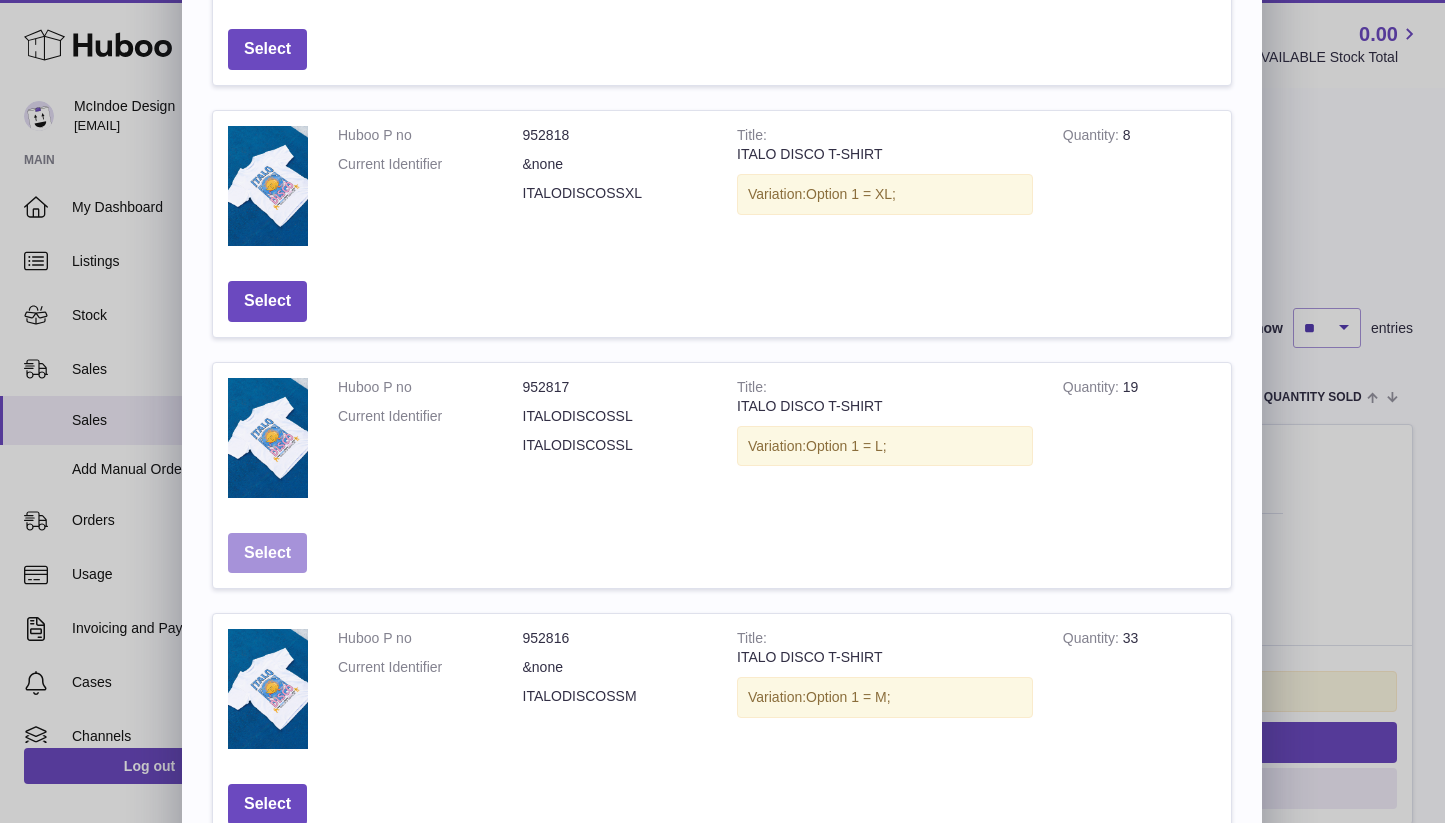 click on "Select" at bounding box center [267, 553] 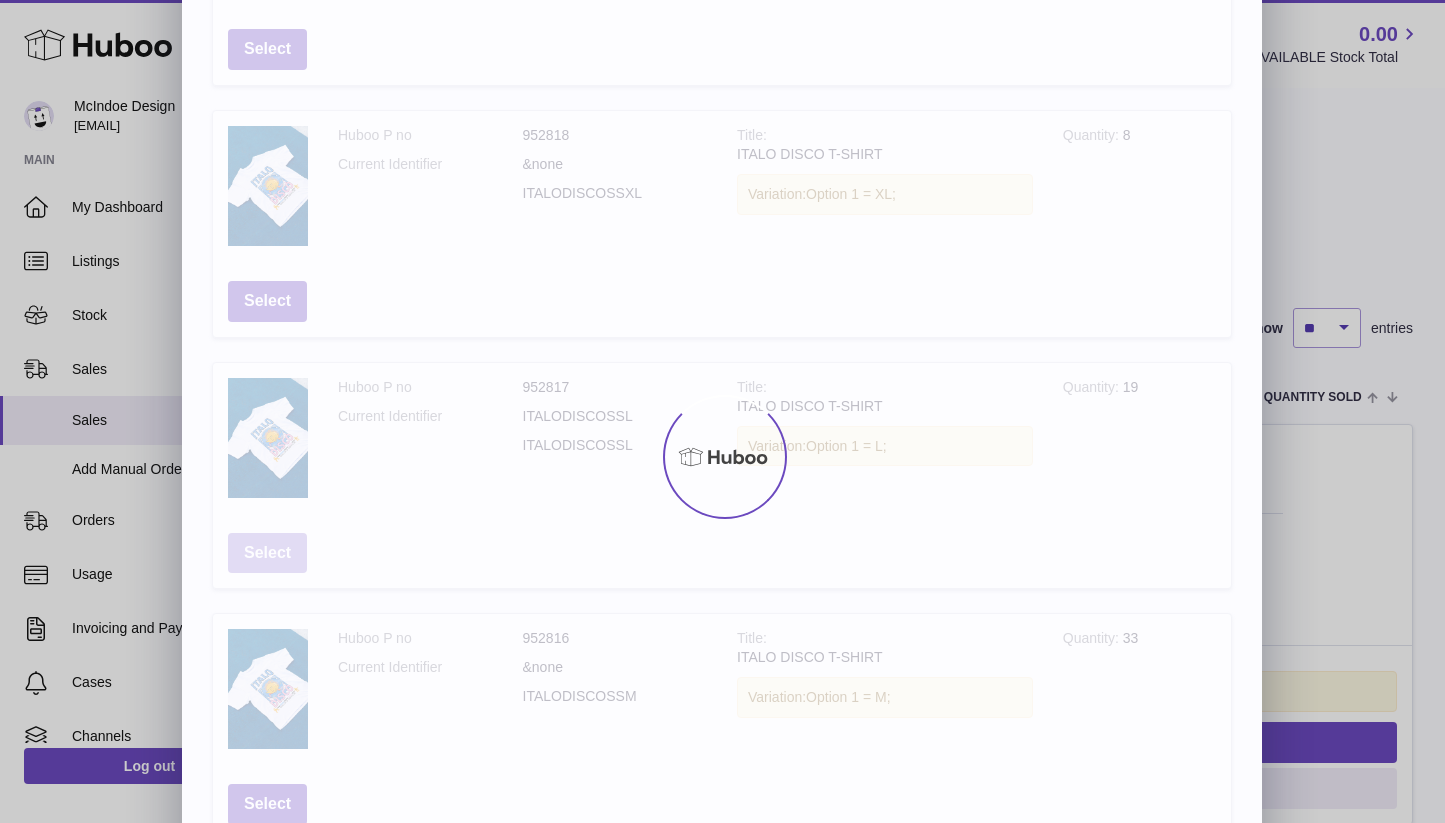 scroll, scrollTop: 0, scrollLeft: 0, axis: both 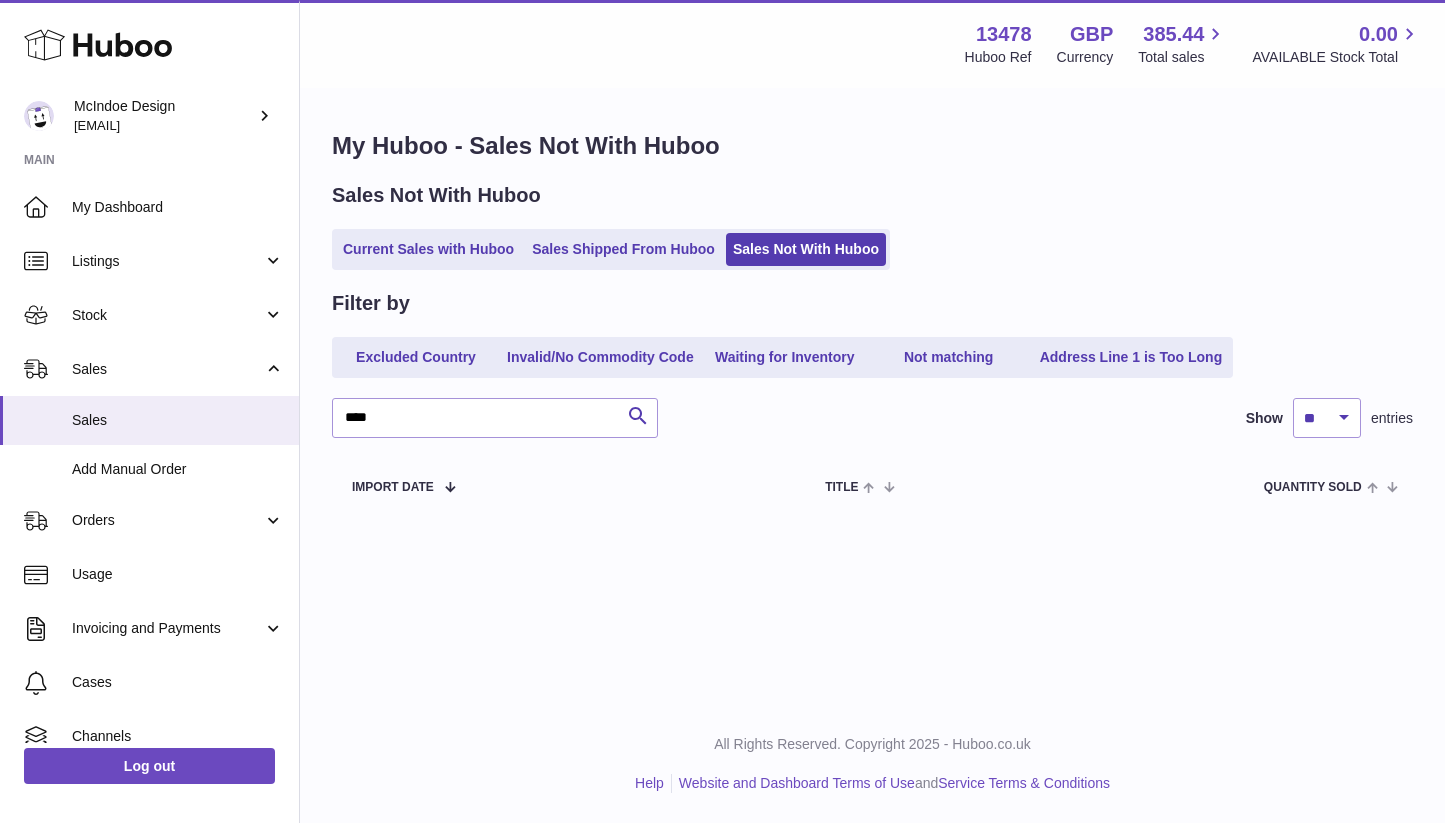 click on "Import date
Channel
Item Number / Channel SKU
Title       Quantity Sold
Customer
Action / Status" at bounding box center [872, 486] 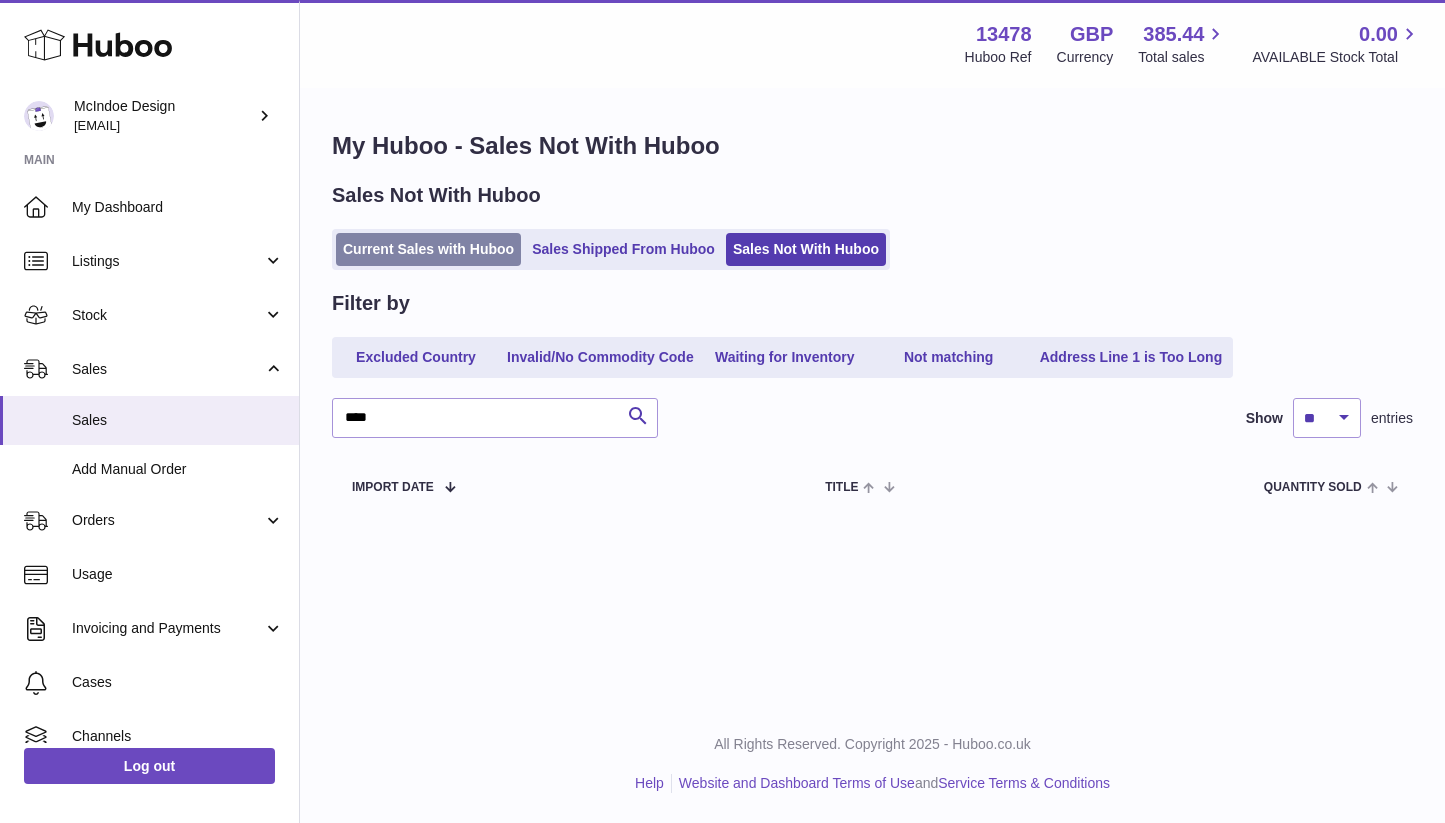 click on "Current Sales with Huboo" at bounding box center [428, 249] 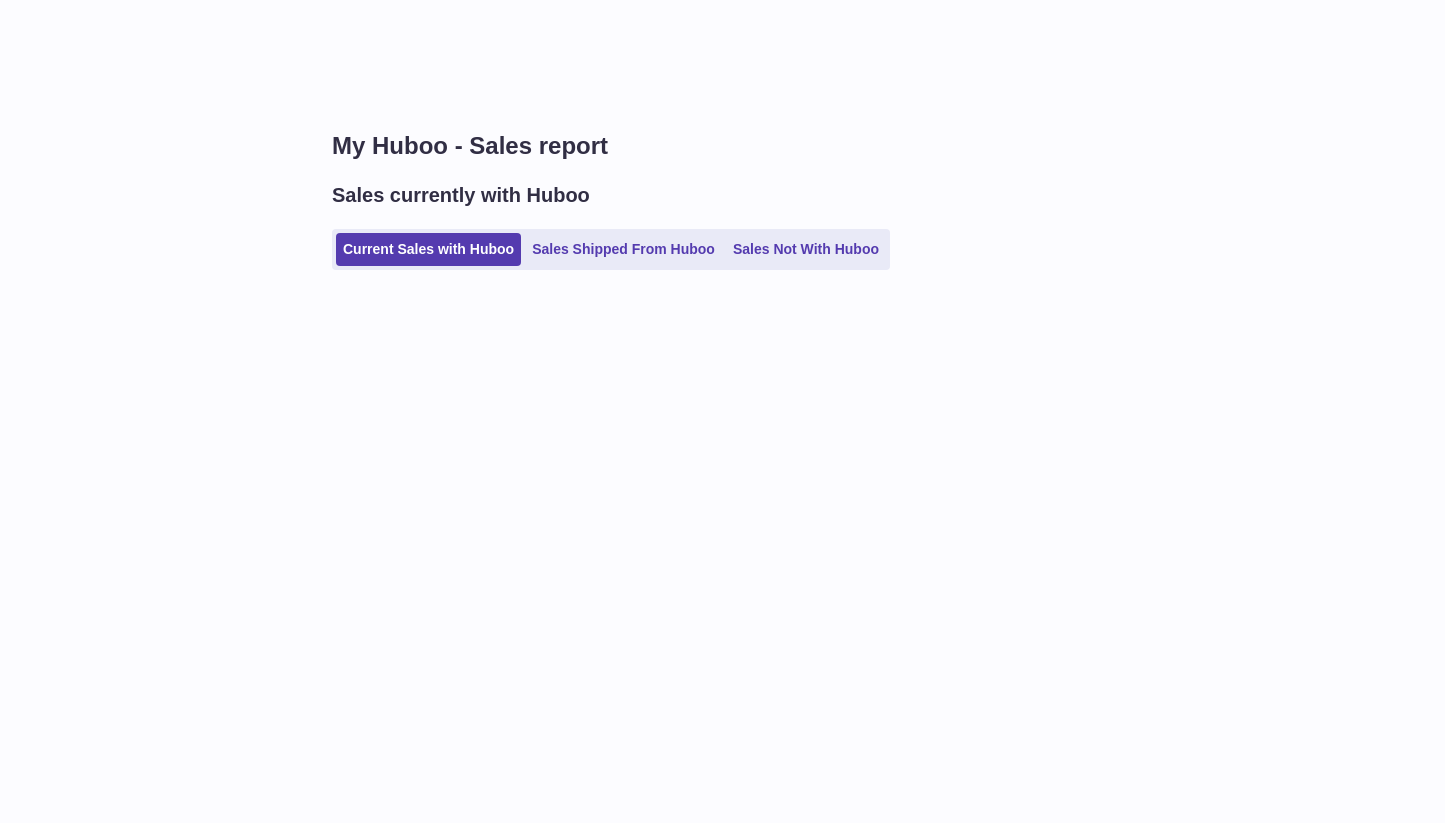 scroll, scrollTop: 0, scrollLeft: 0, axis: both 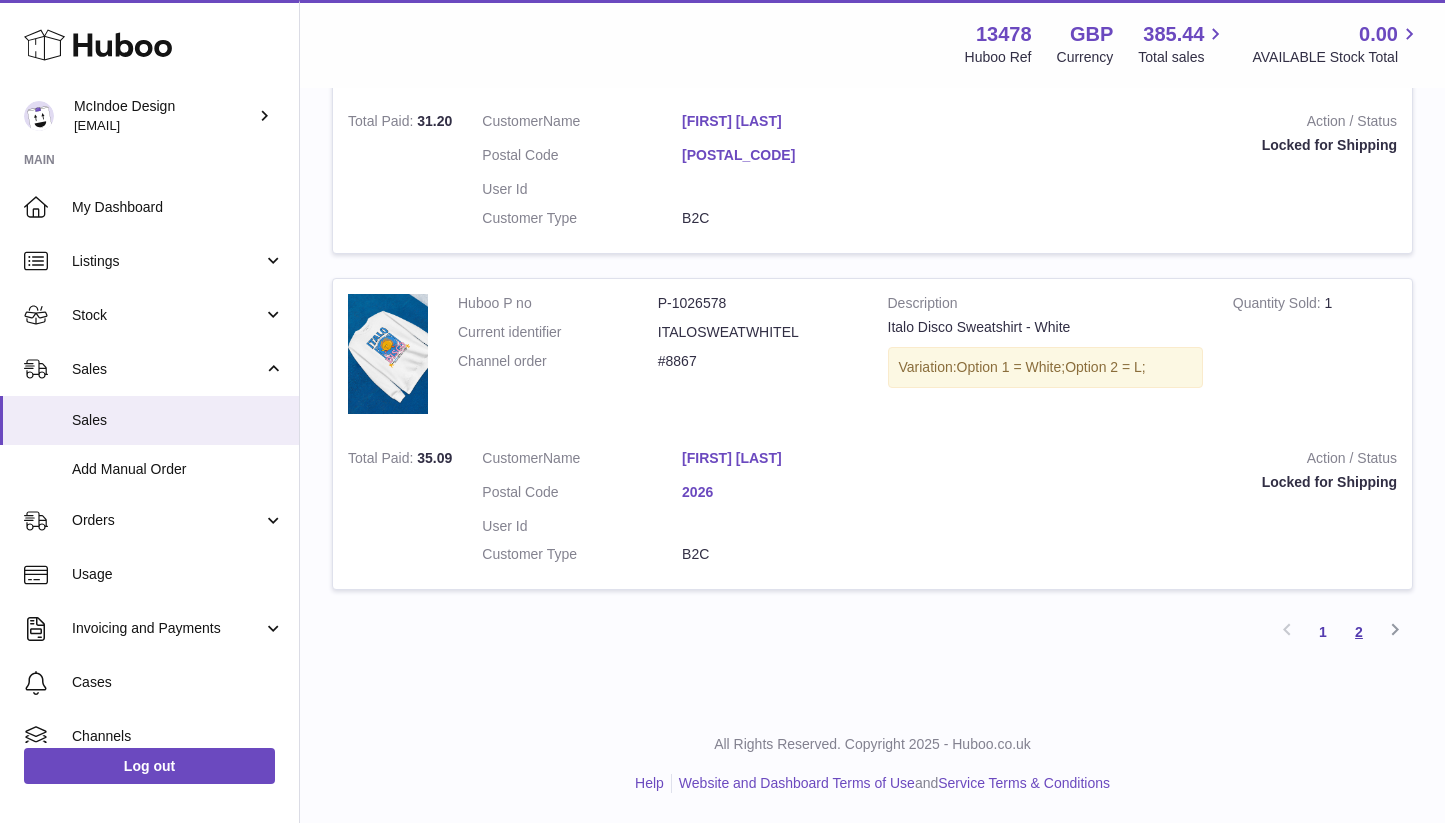 click on "2" at bounding box center (1359, 632) 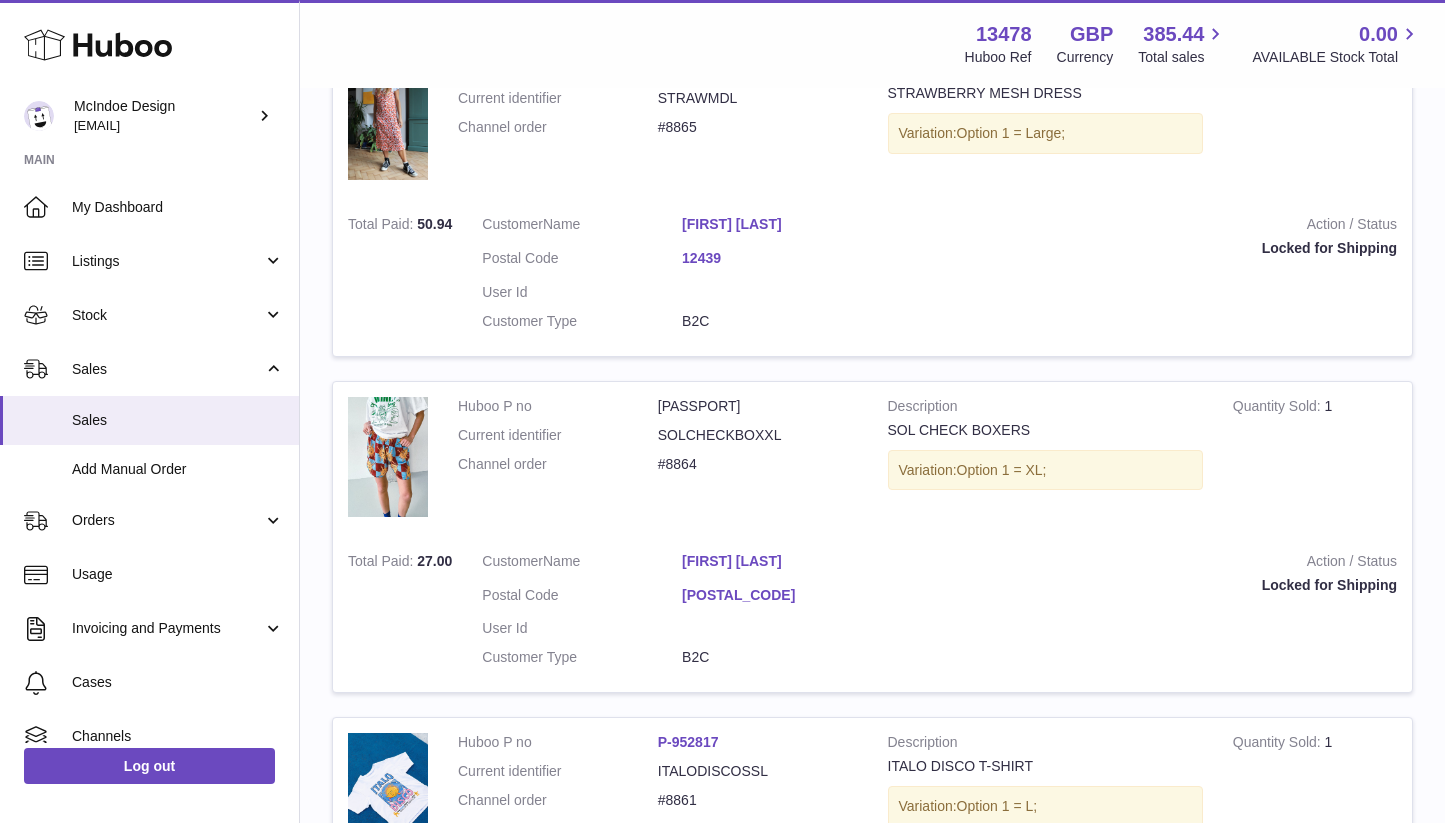 scroll, scrollTop: 1202, scrollLeft: 0, axis: vertical 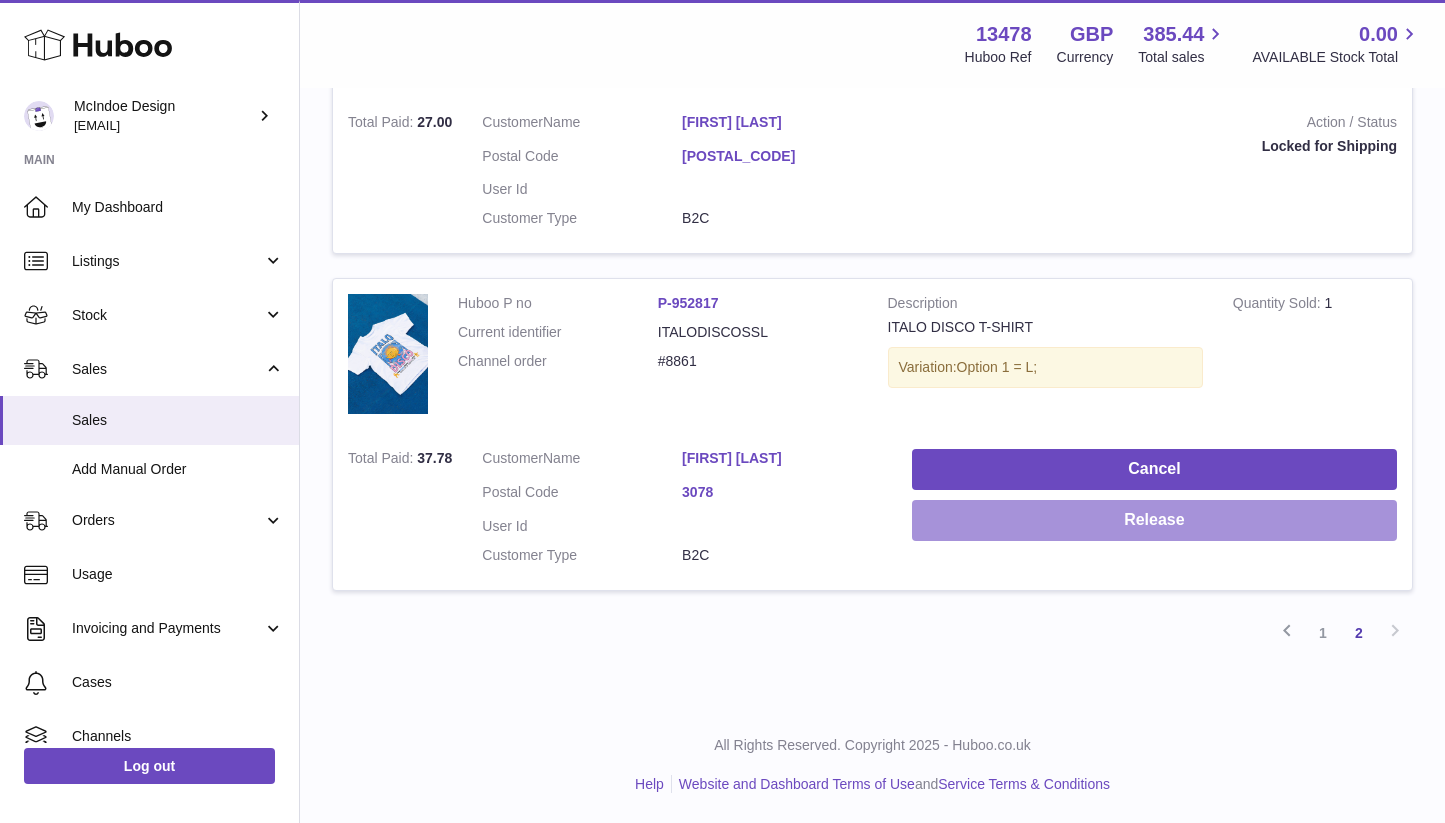 click on "Release" at bounding box center (1154, 520) 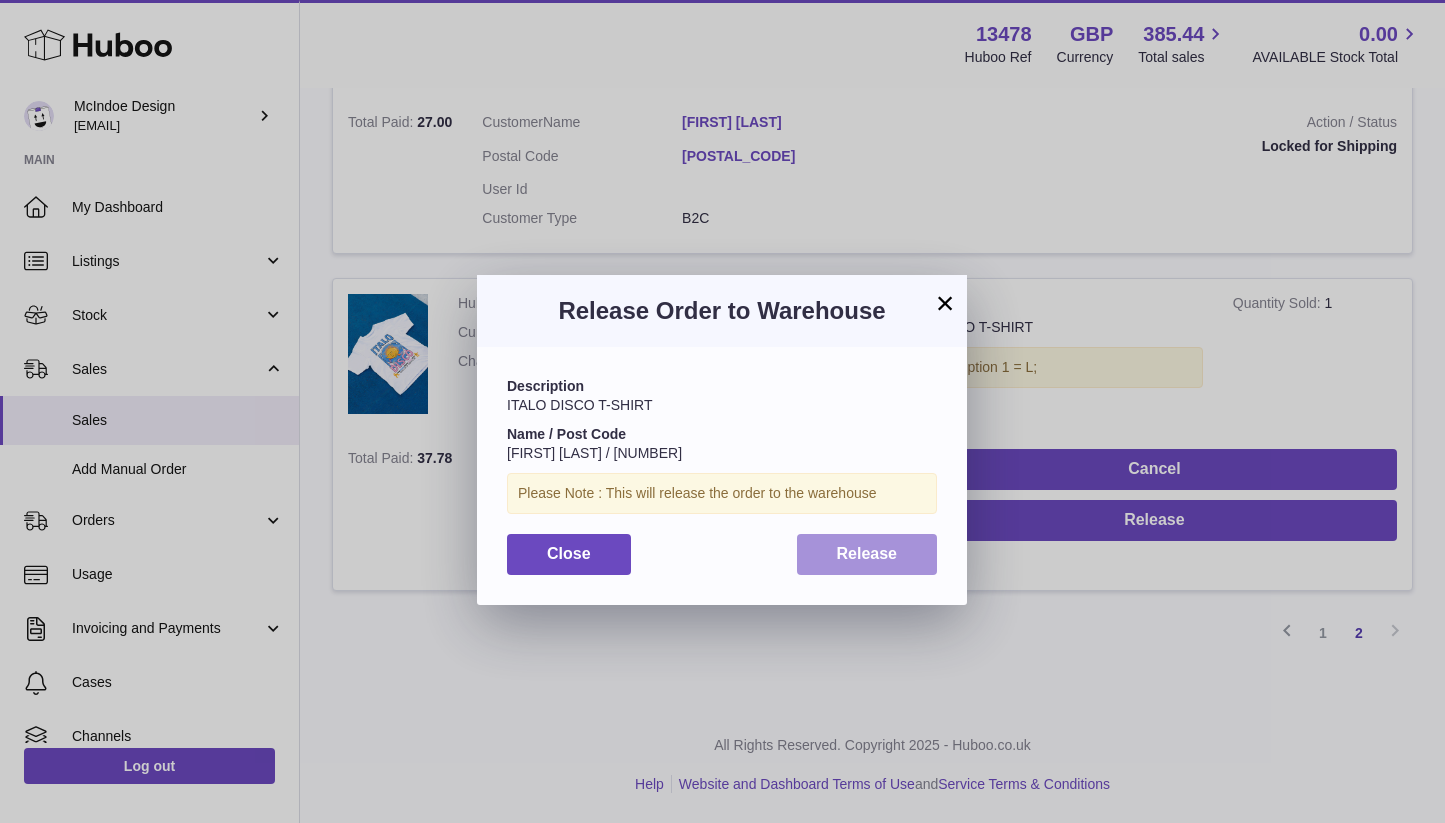click on "Release" at bounding box center (867, 553) 